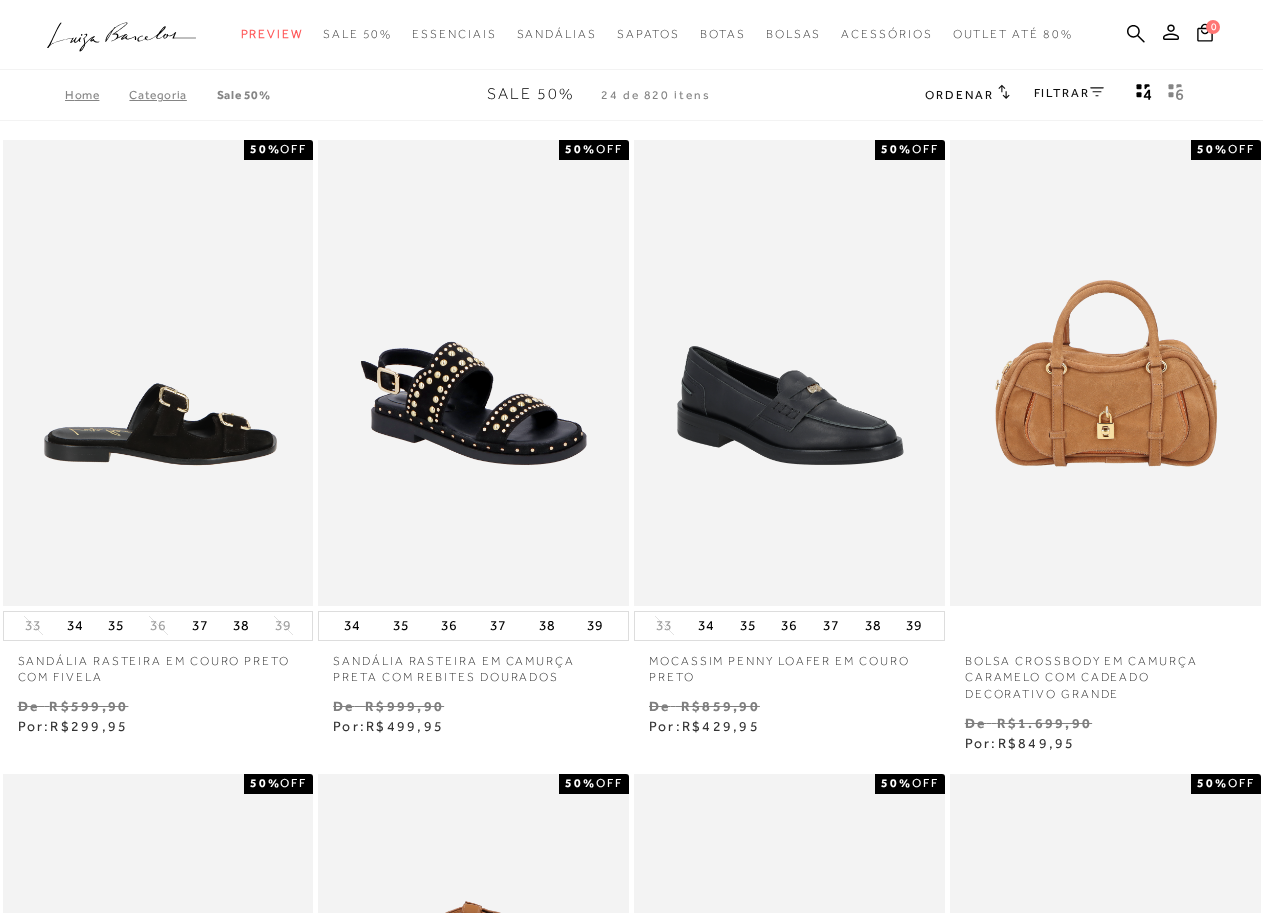 scroll, scrollTop: 0, scrollLeft: 0, axis: both 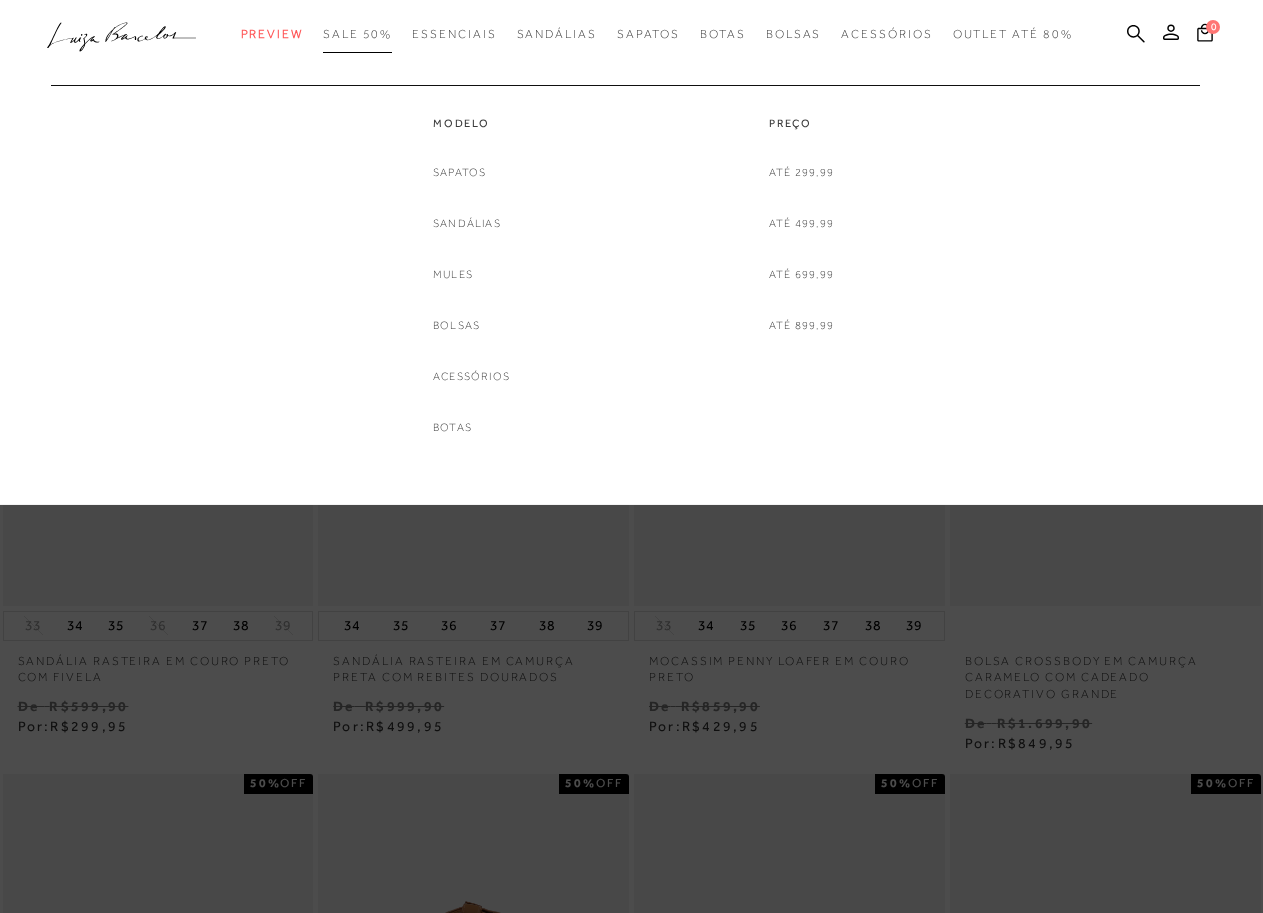 click on "SALE 50%" at bounding box center [357, 34] 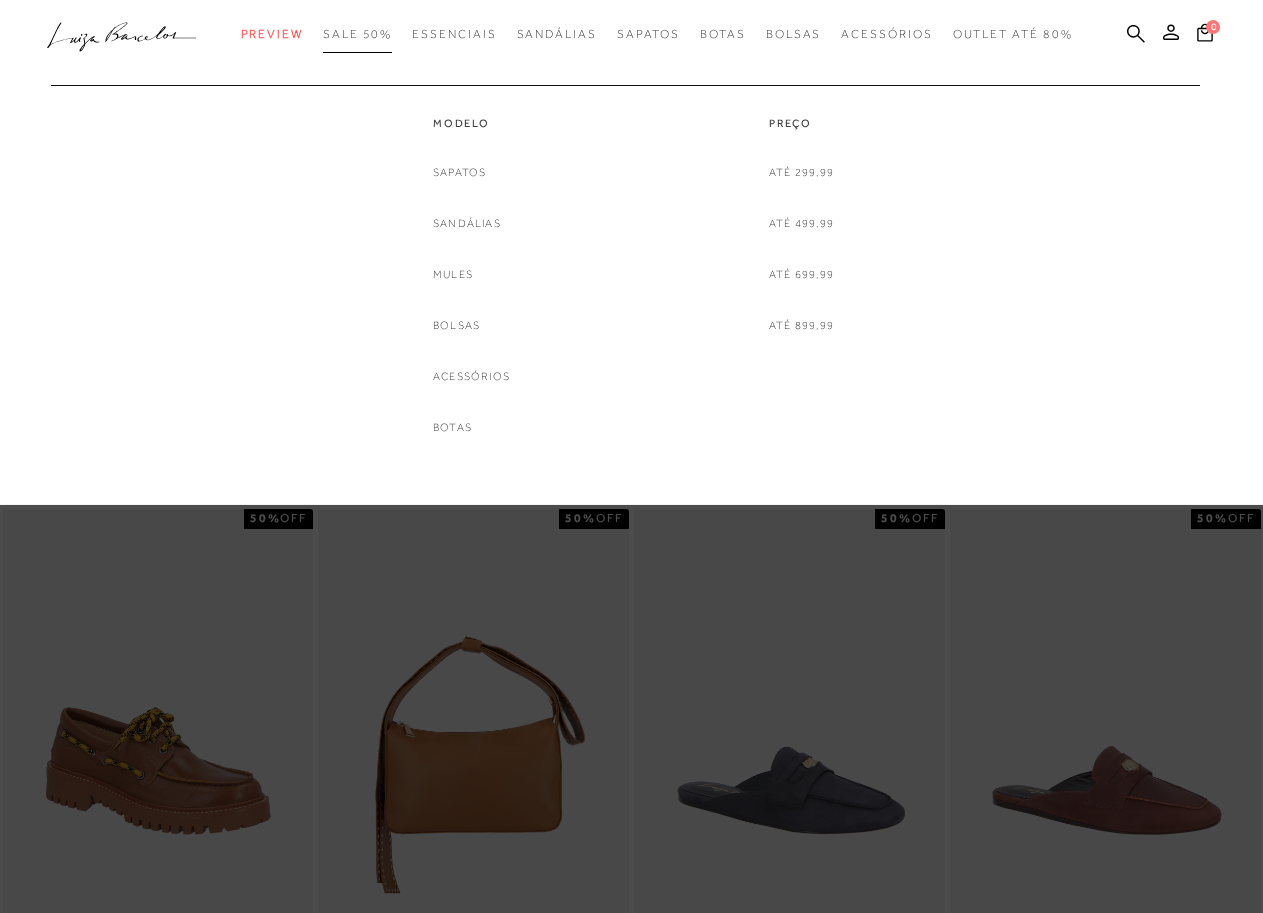 scroll, scrollTop: 400, scrollLeft: 0, axis: vertical 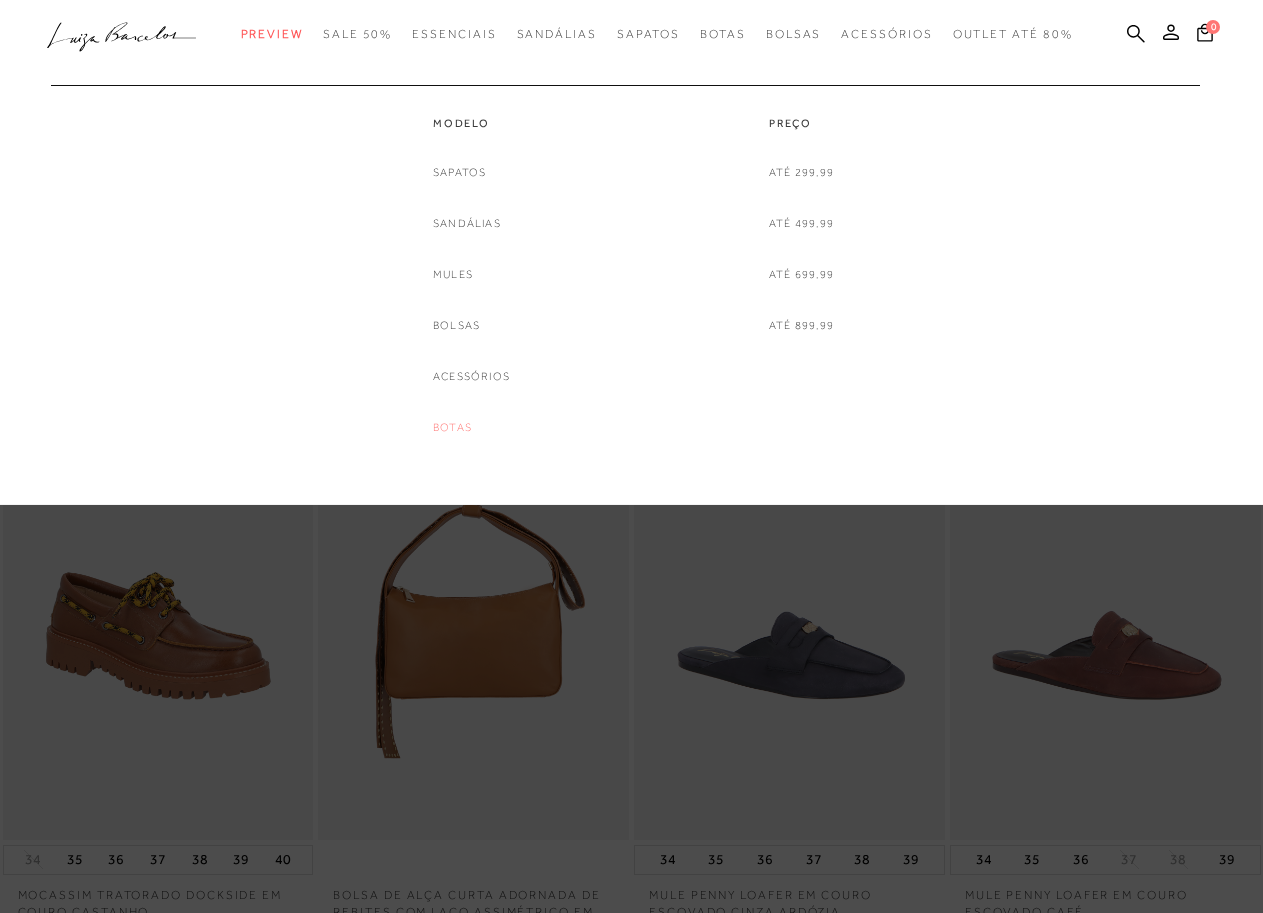 click on "Botas" at bounding box center (452, 427) 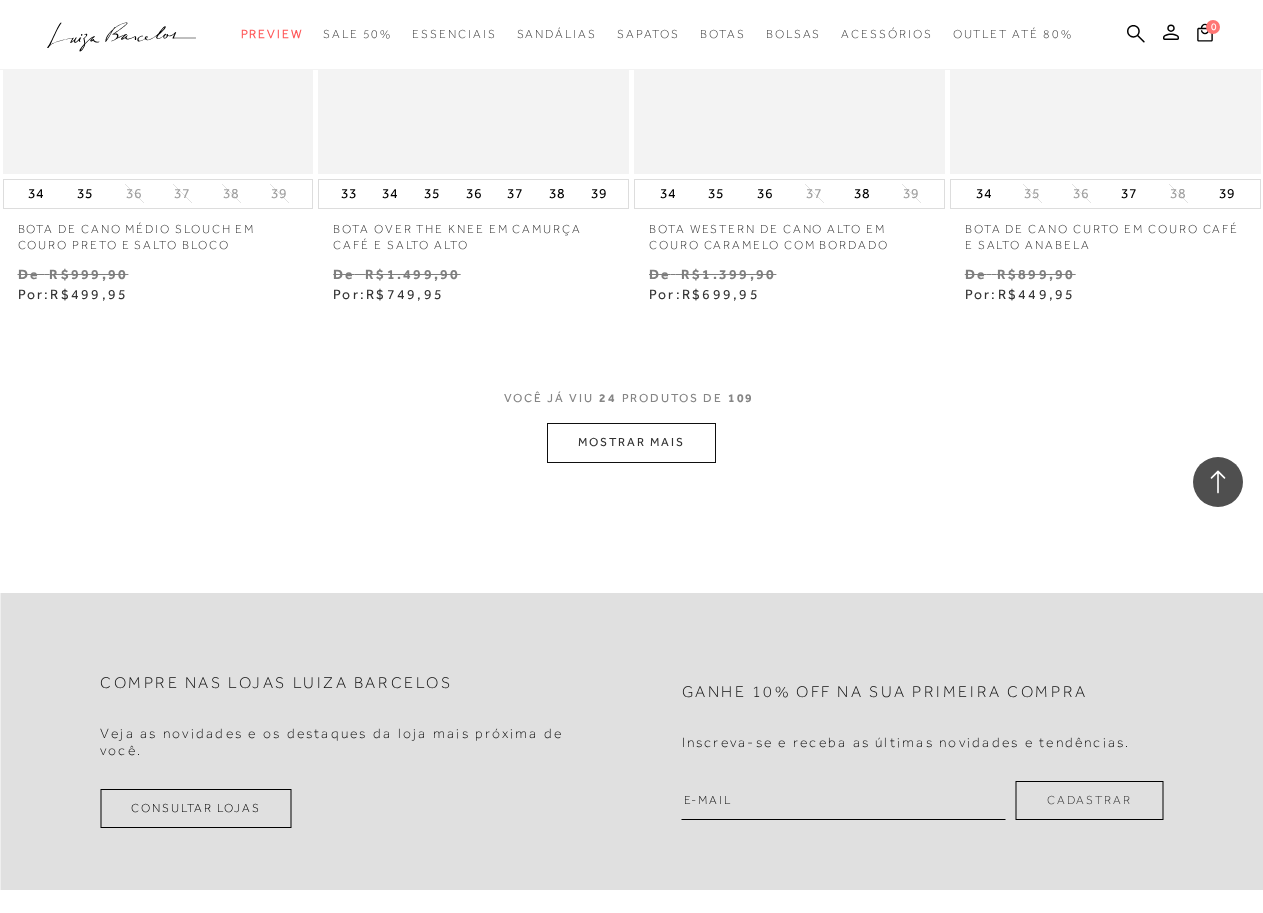 scroll, scrollTop: 3600, scrollLeft: 0, axis: vertical 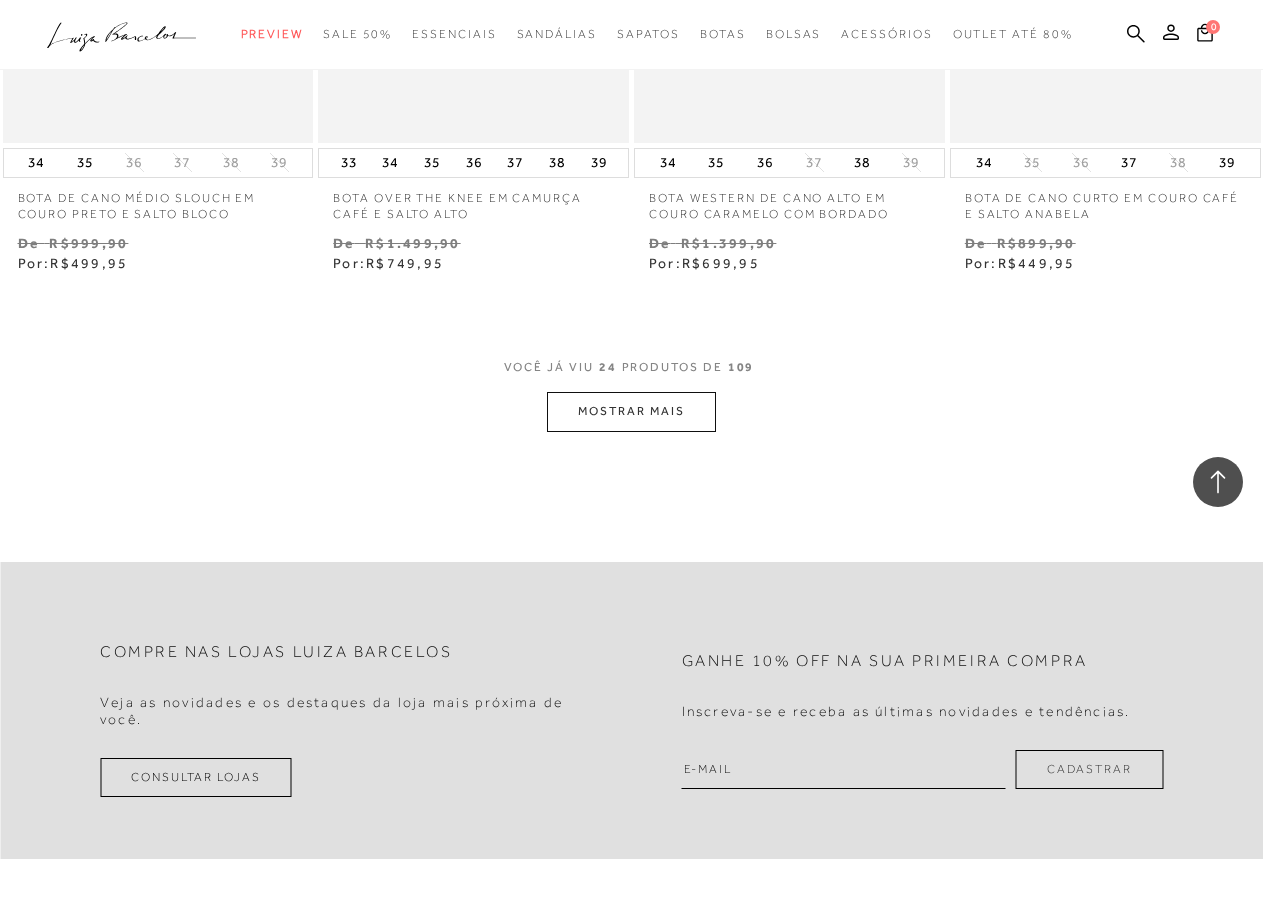 click on "MOSTRAR MAIS" at bounding box center [631, 411] 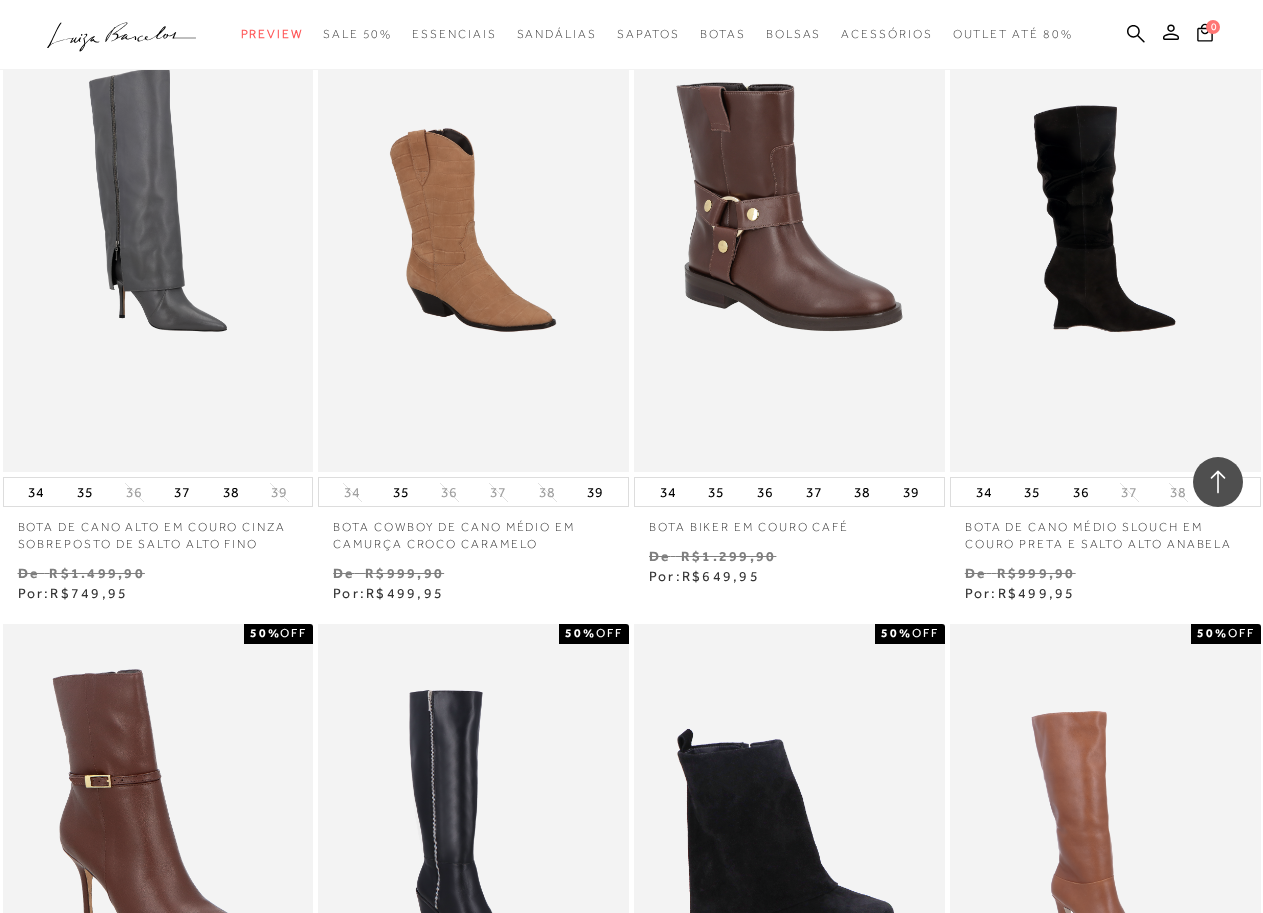 scroll, scrollTop: 5100, scrollLeft: 0, axis: vertical 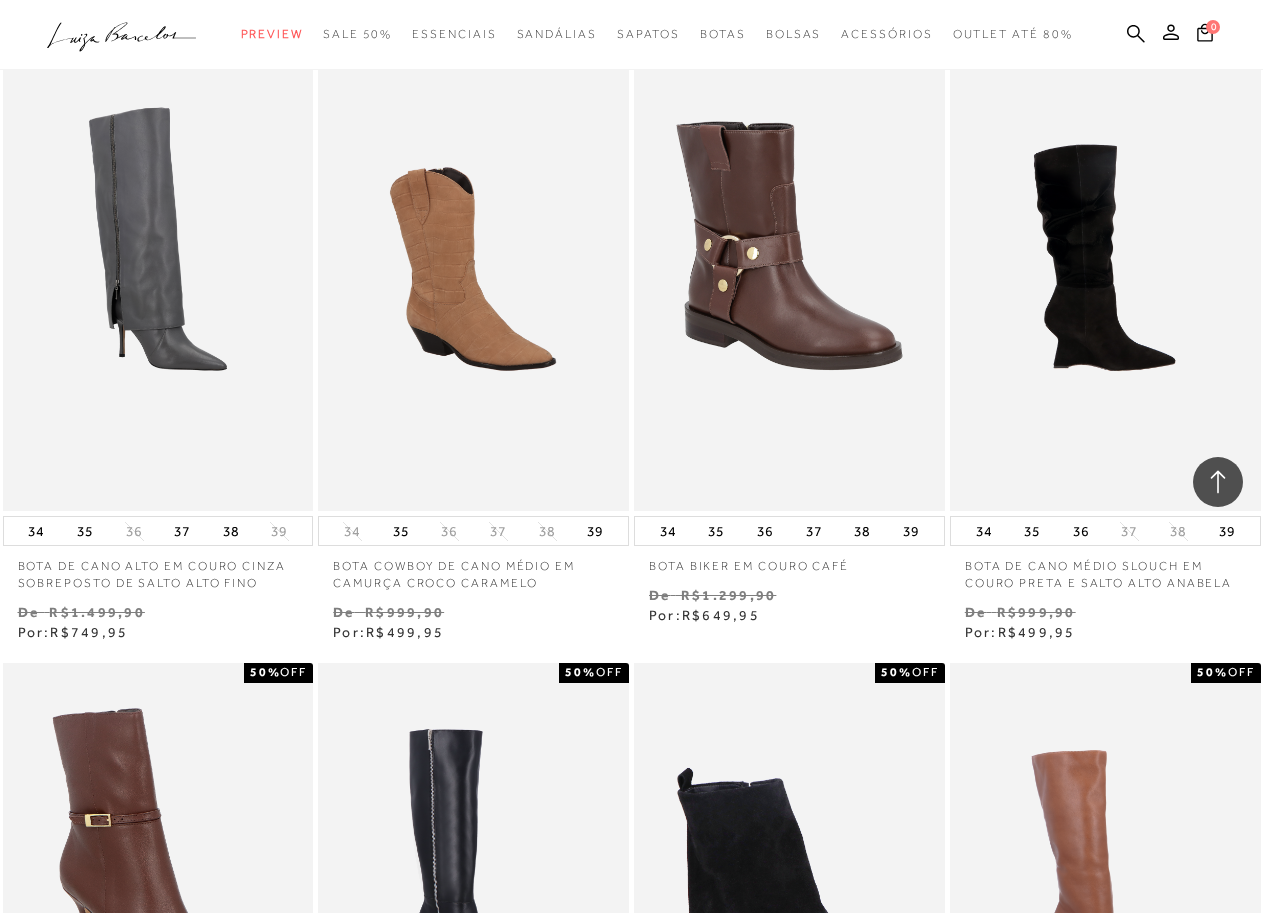 click at bounding box center [1106, 278] 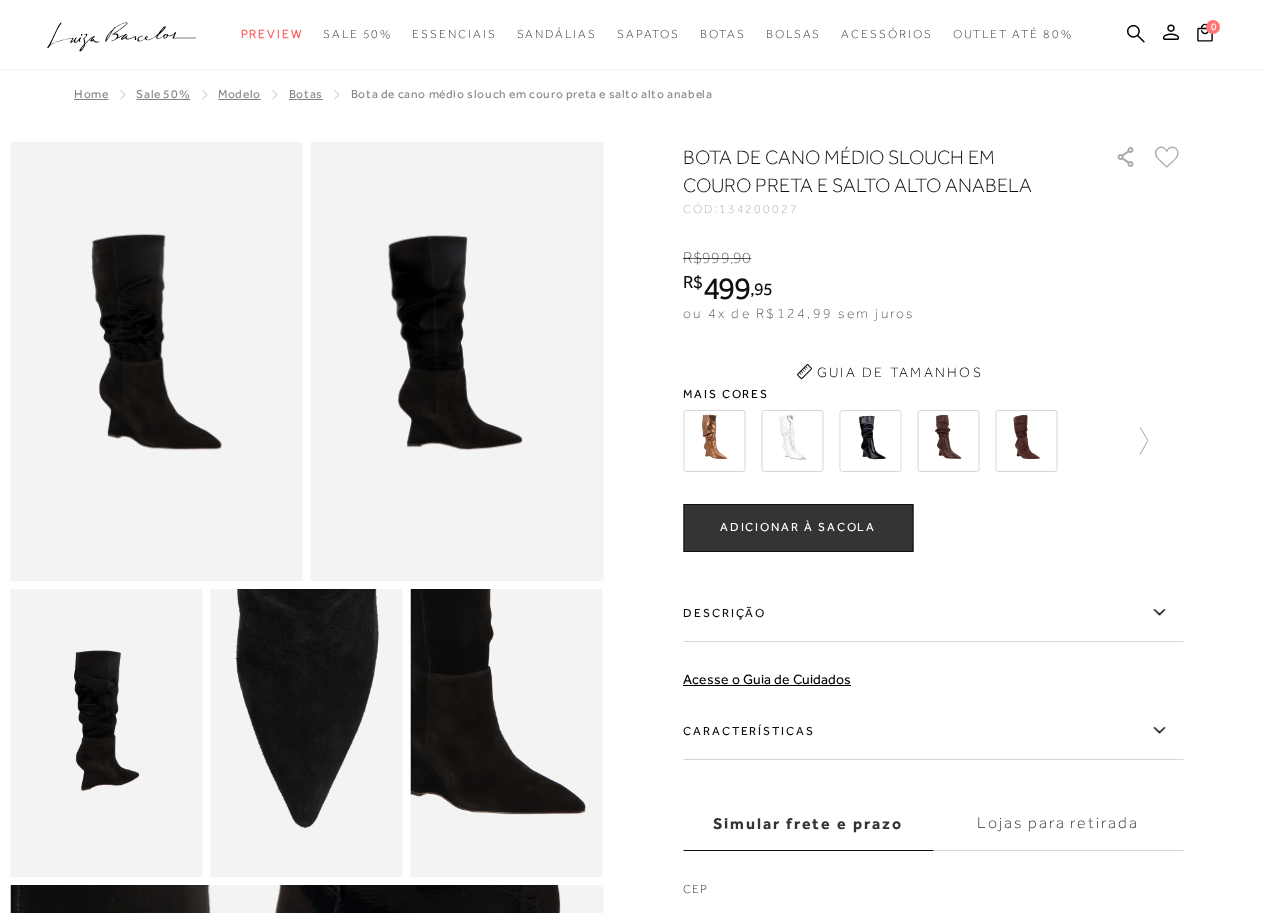 scroll, scrollTop: 0, scrollLeft: 0, axis: both 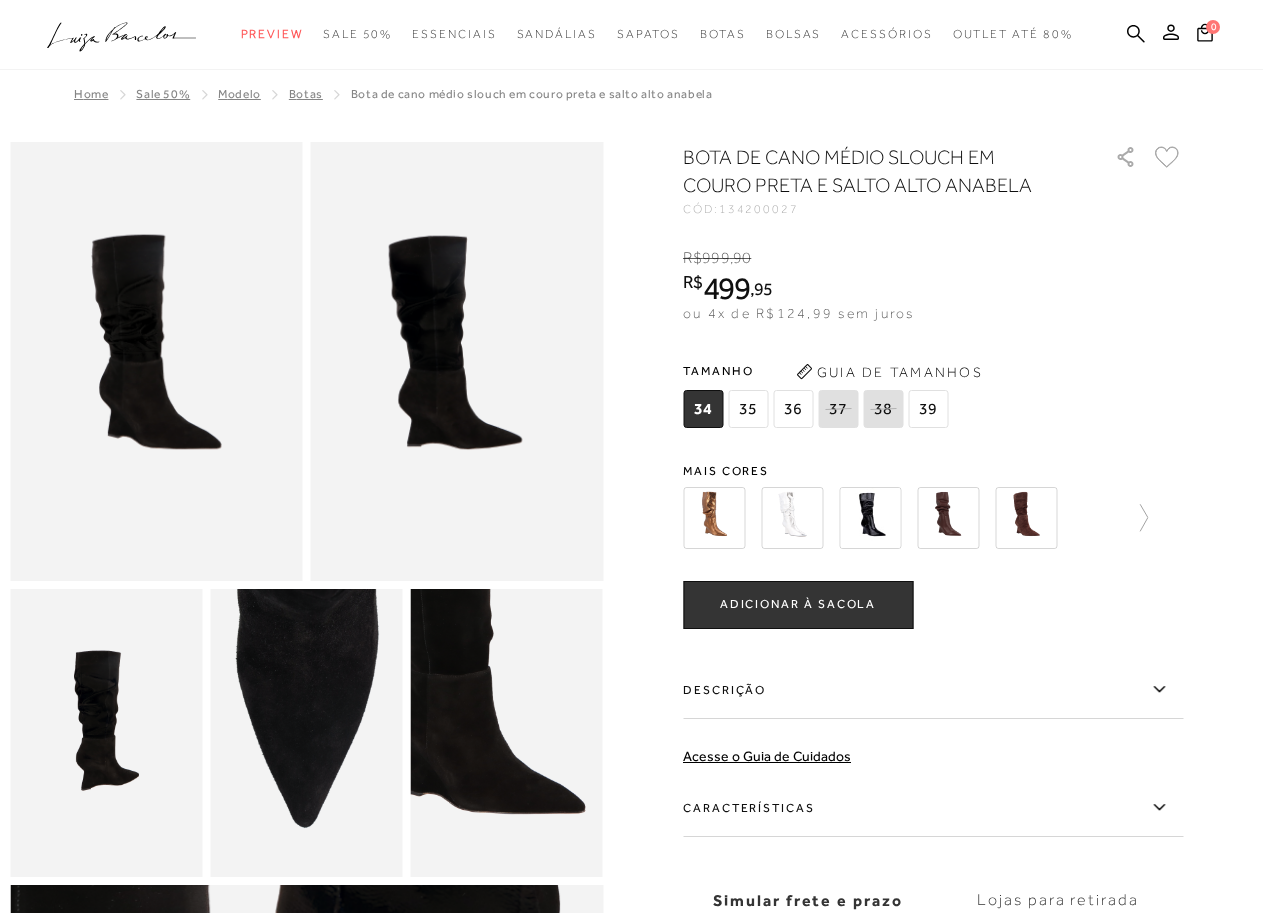 click at bounding box center [1026, 518] 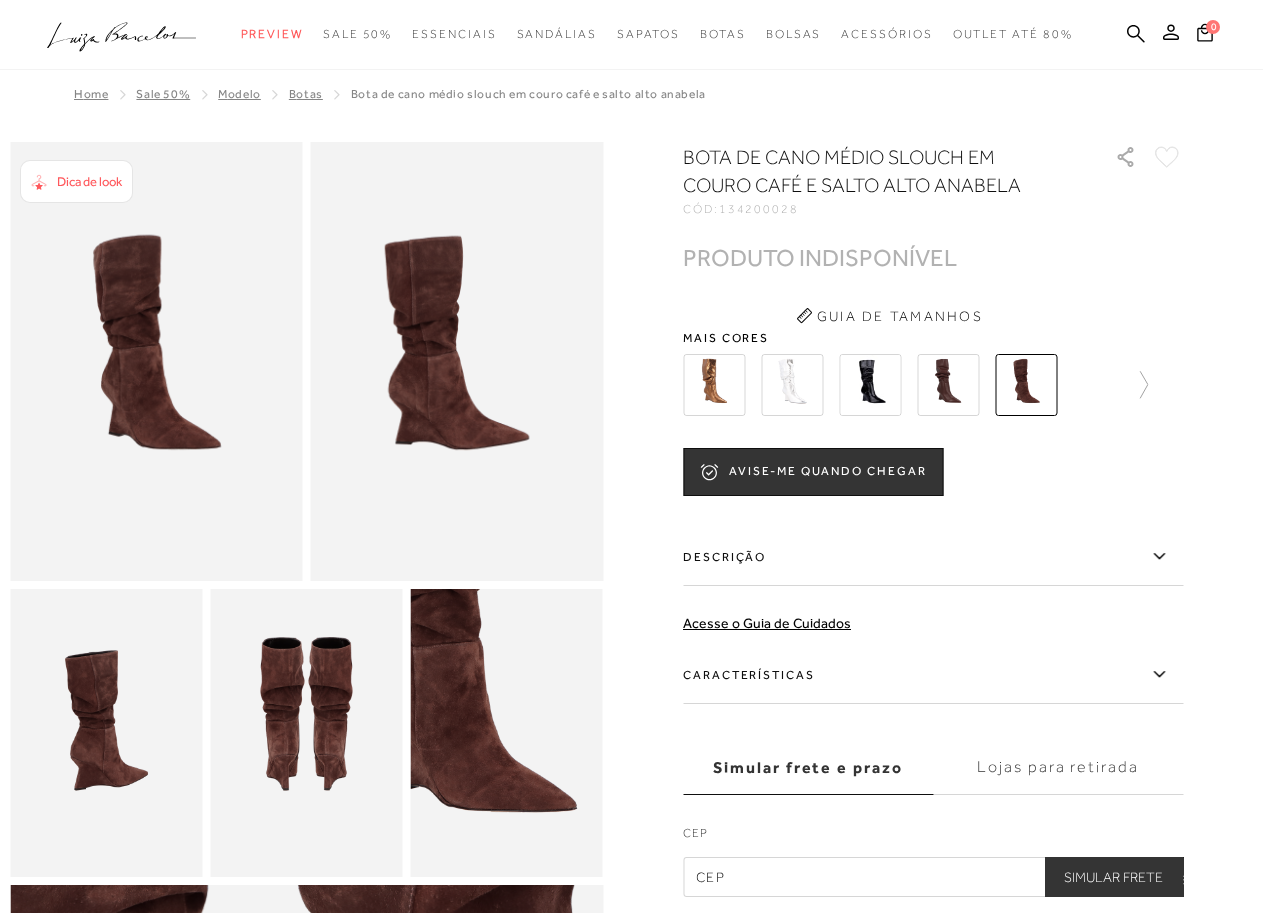 scroll, scrollTop: 0, scrollLeft: 0, axis: both 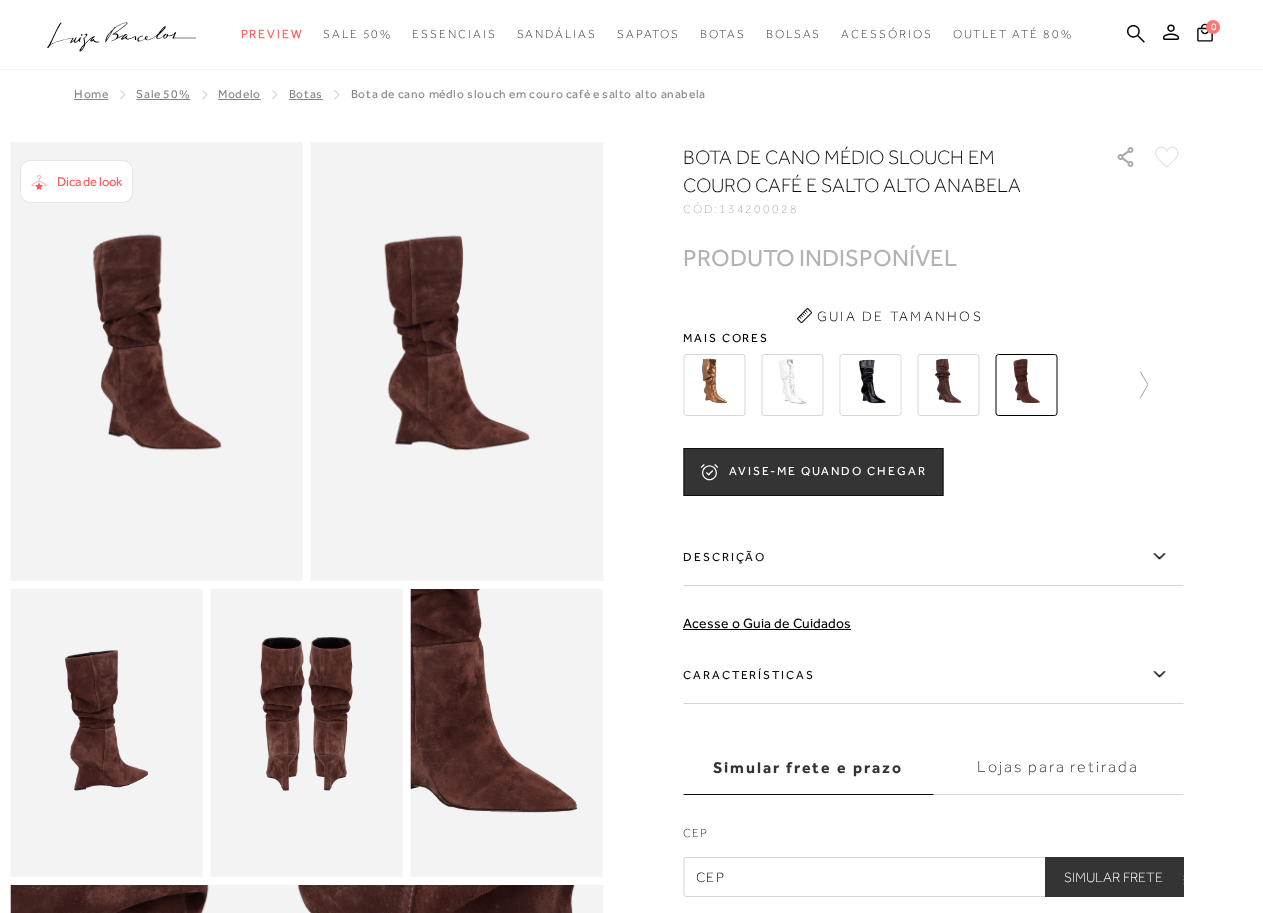 click at bounding box center [948, 385] 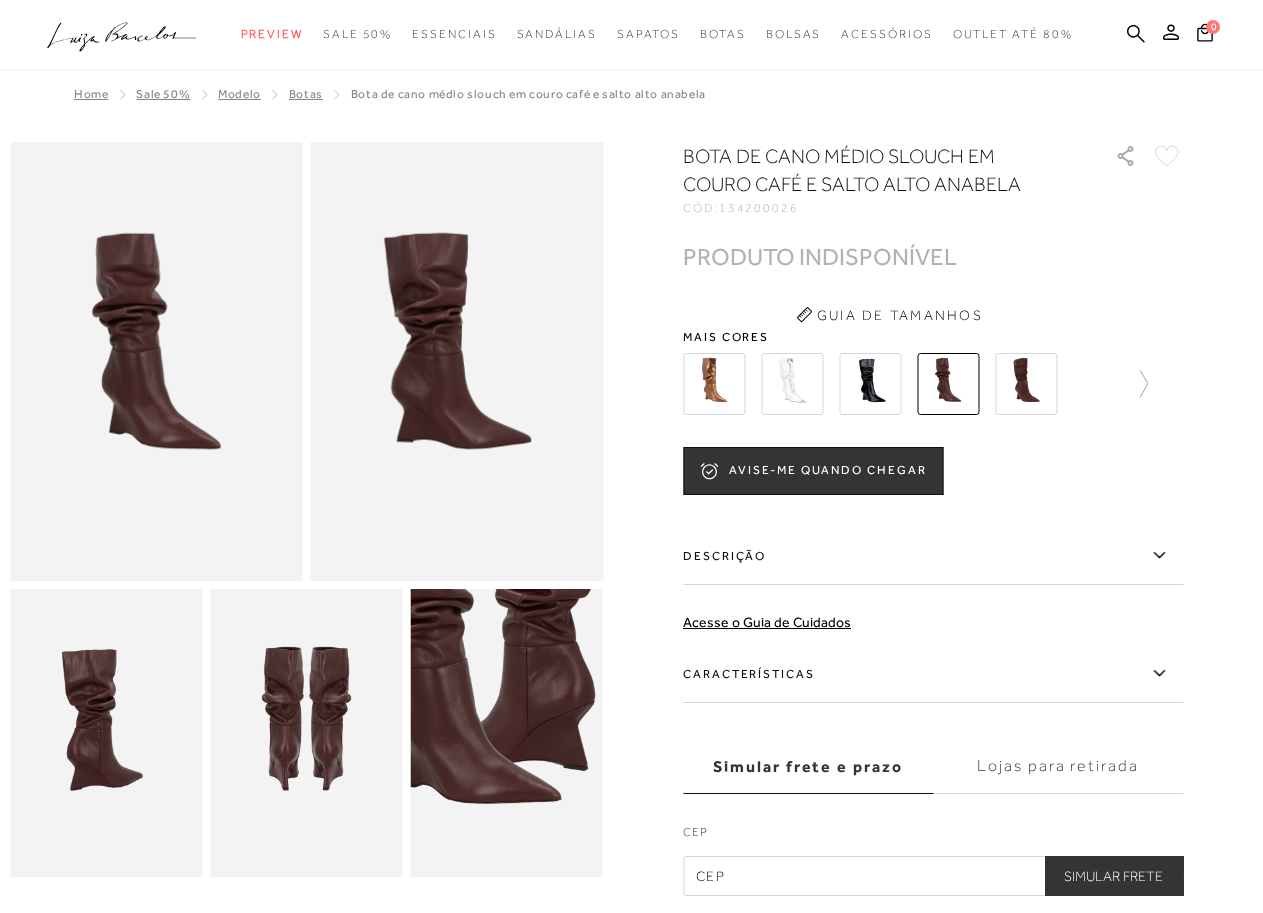 scroll, scrollTop: 0, scrollLeft: 0, axis: both 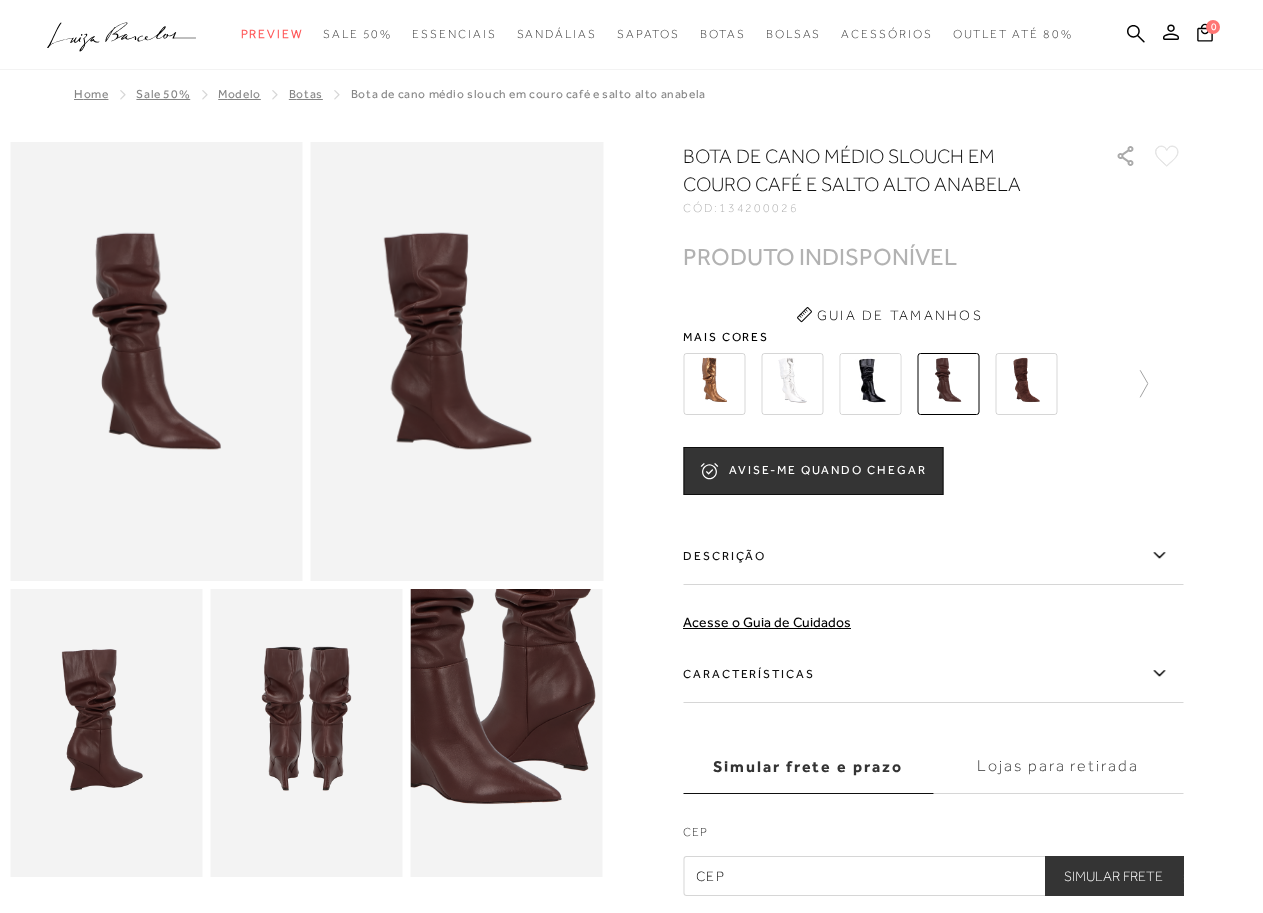 click at bounding box center (870, 384) 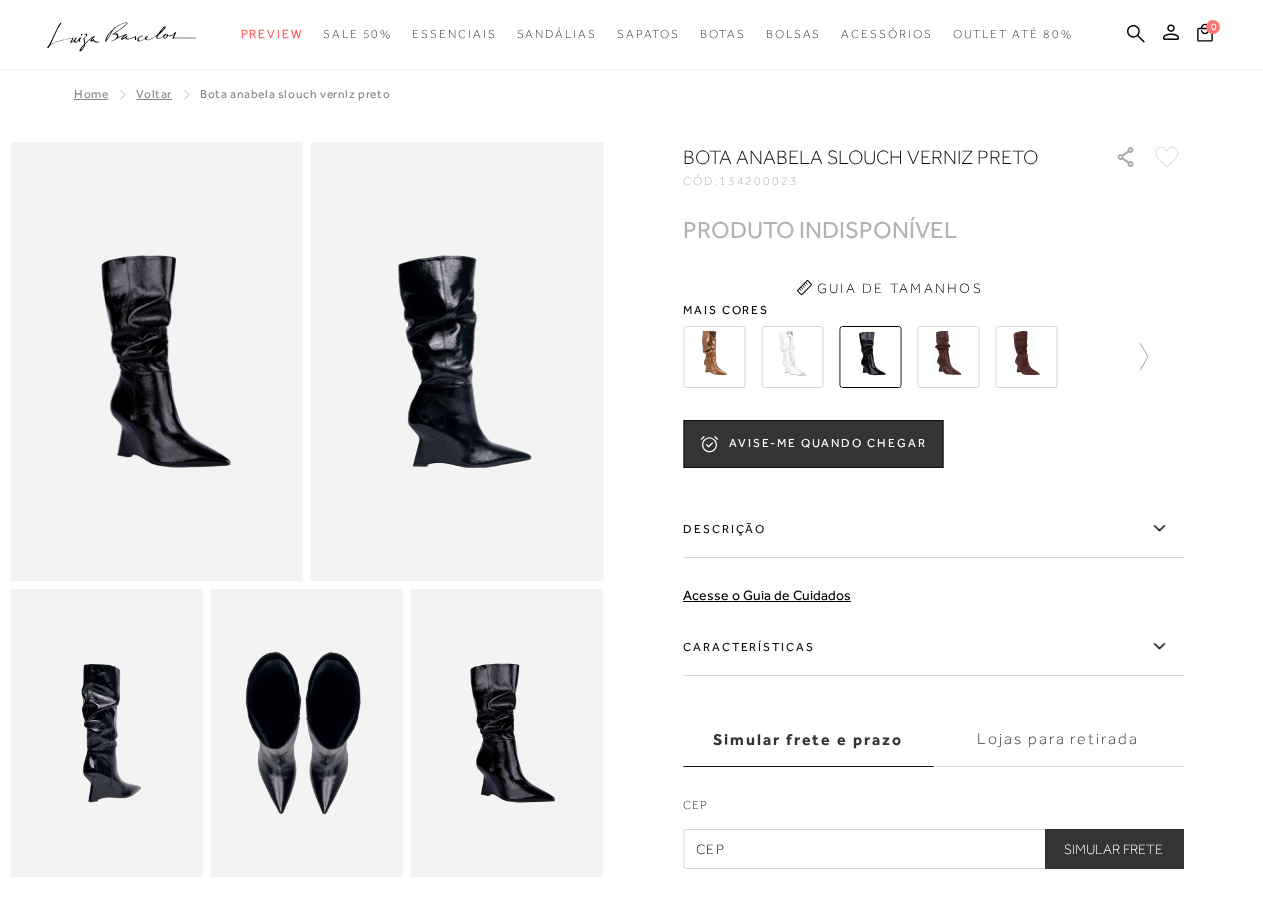 scroll, scrollTop: 0, scrollLeft: 0, axis: both 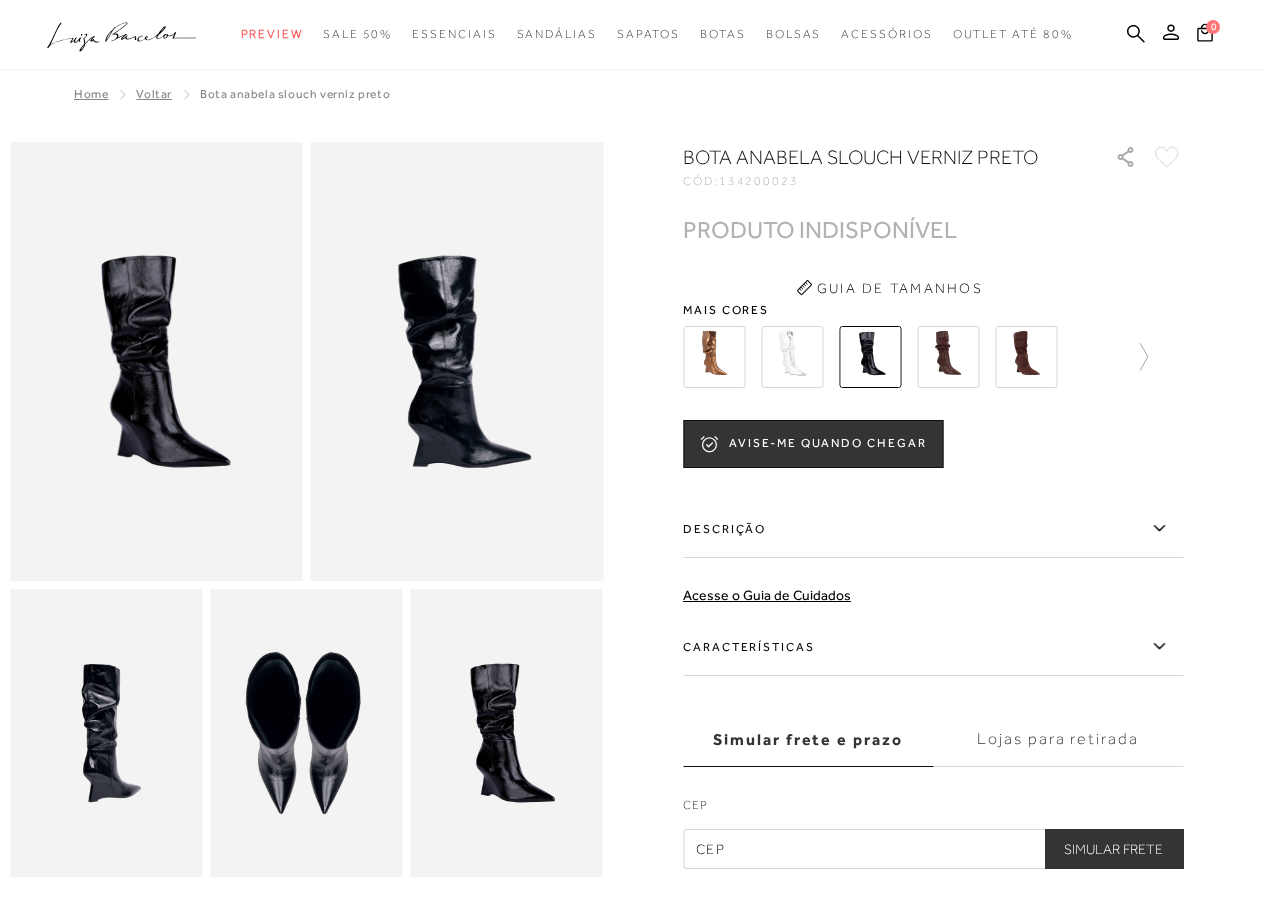 click at bounding box center [714, 357] 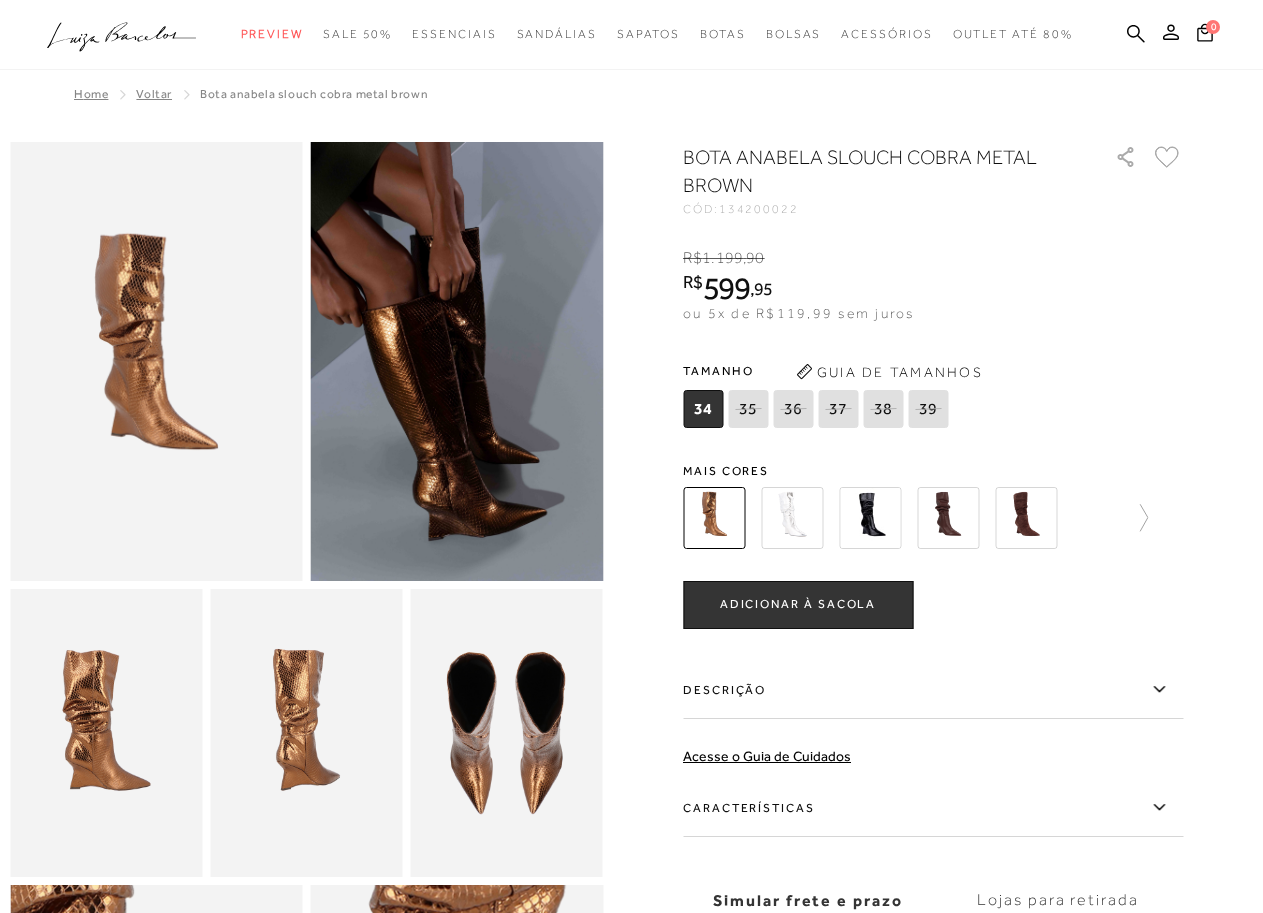 scroll, scrollTop: 0, scrollLeft: 0, axis: both 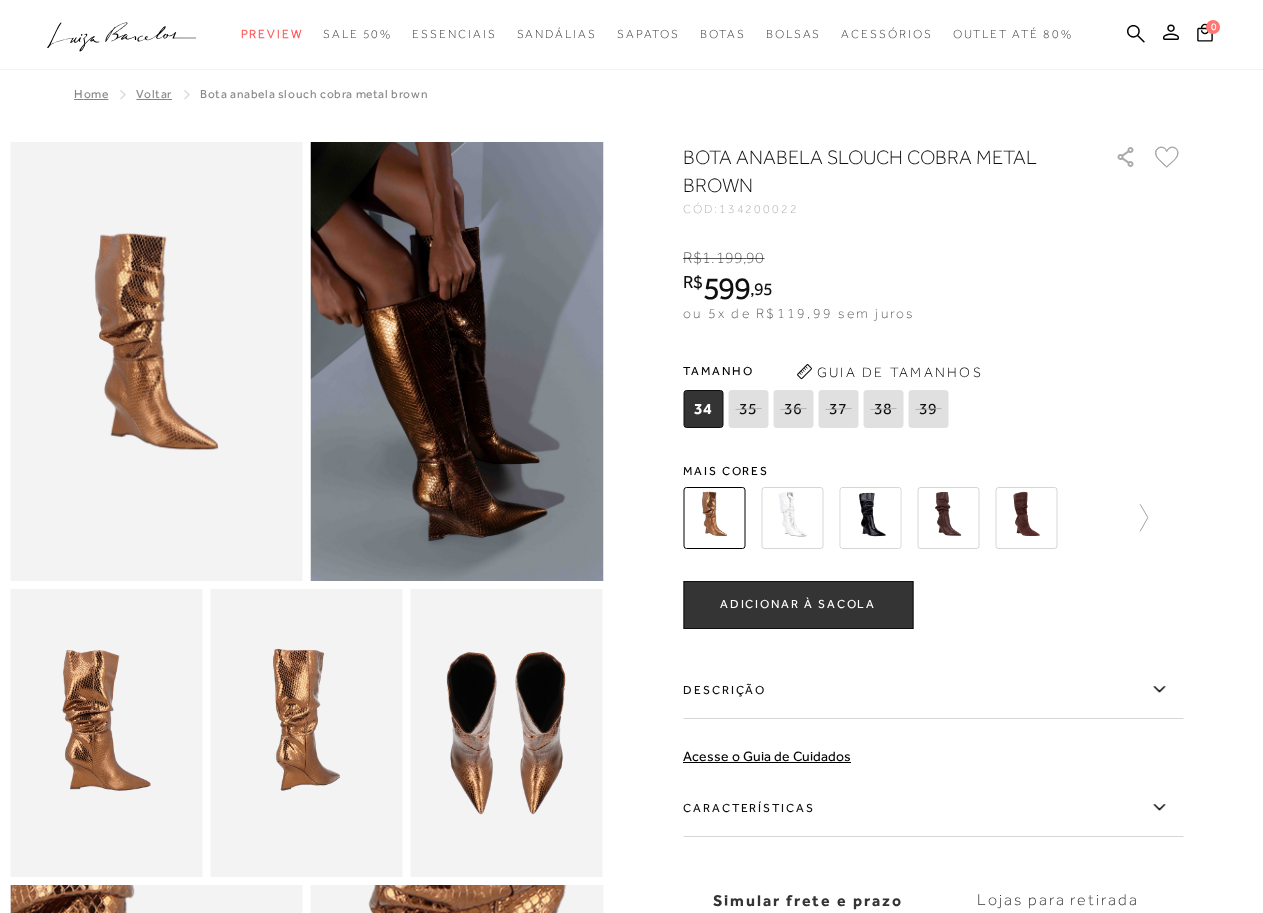 click at bounding box center [792, 518] 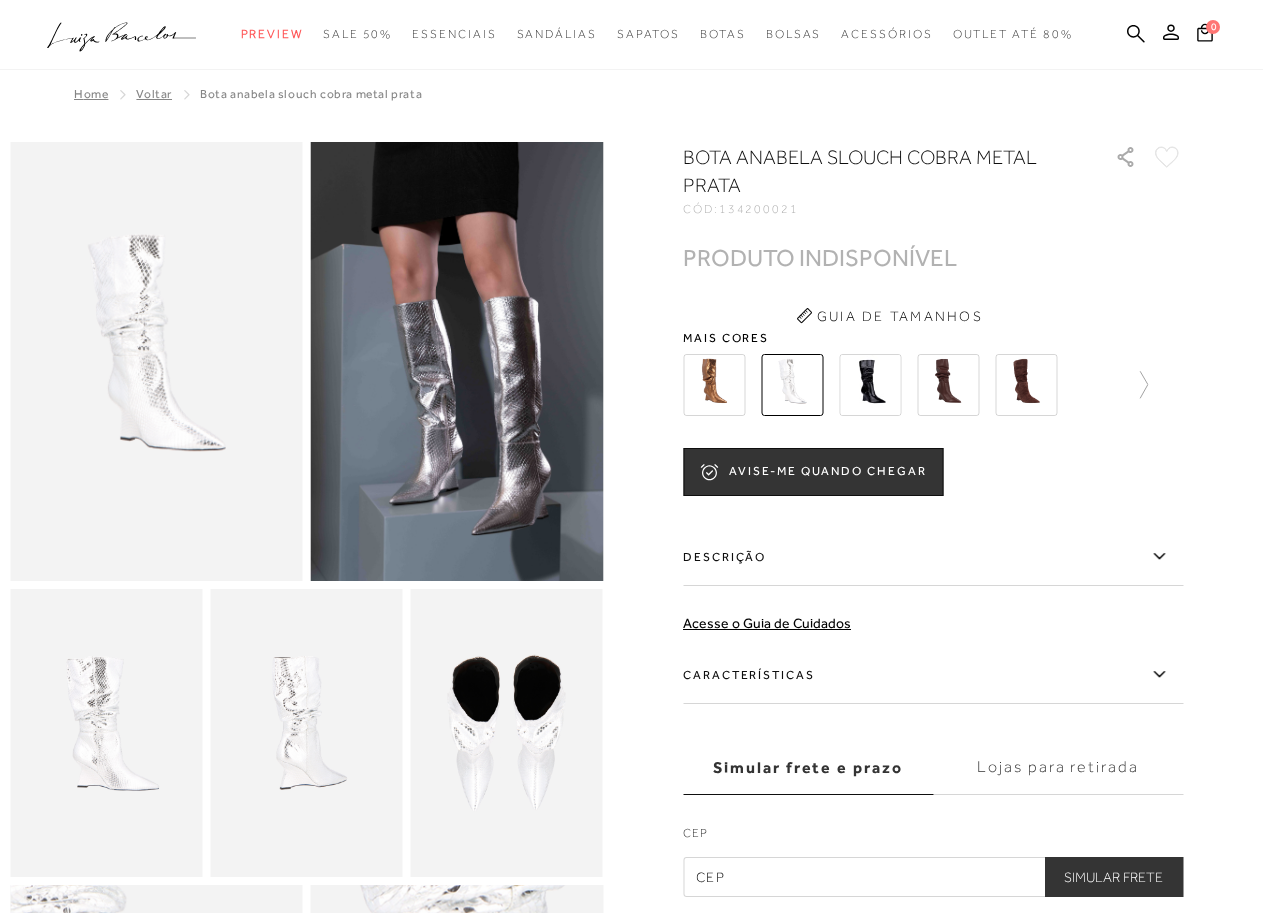 scroll, scrollTop: 0, scrollLeft: 0, axis: both 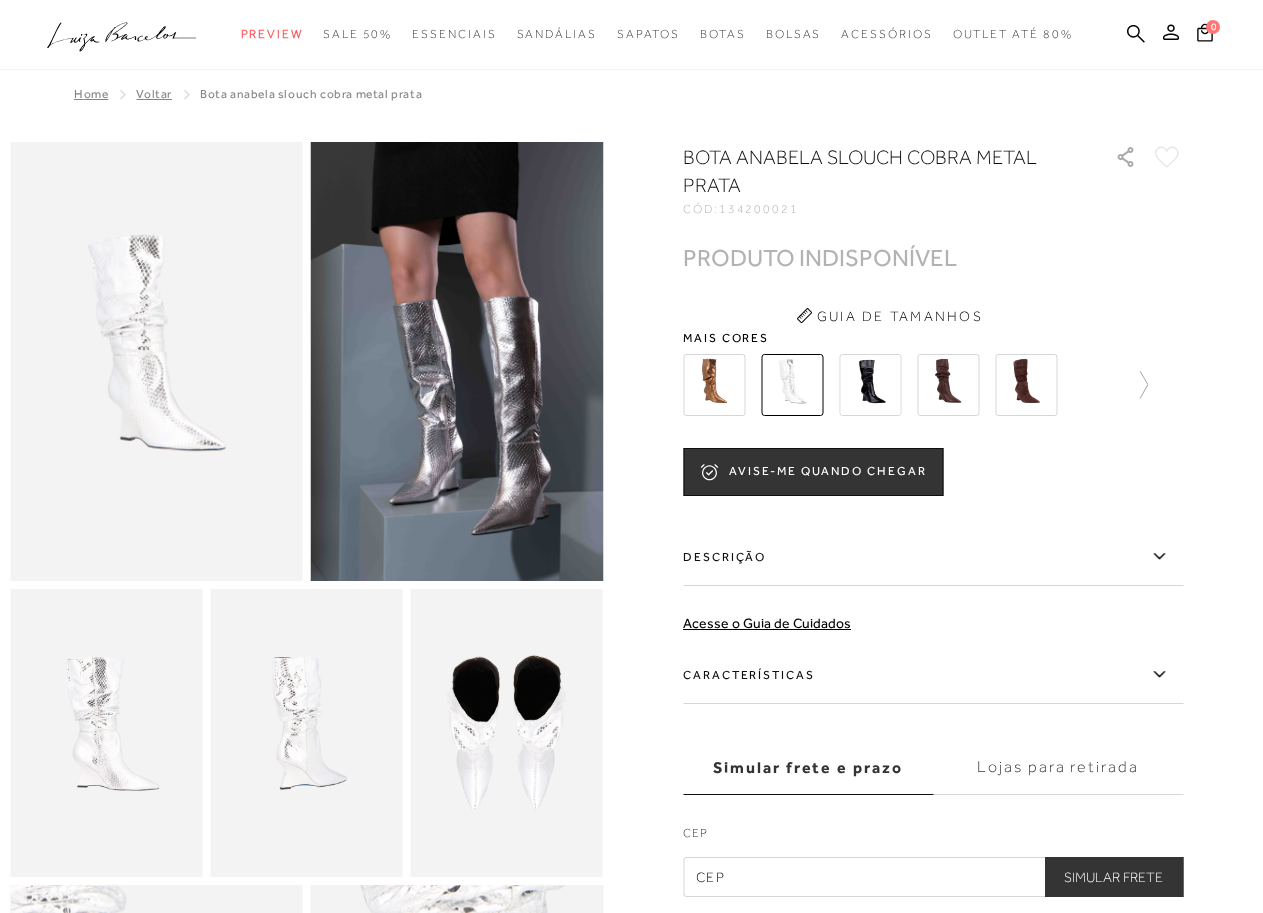 click at bounding box center [870, 385] 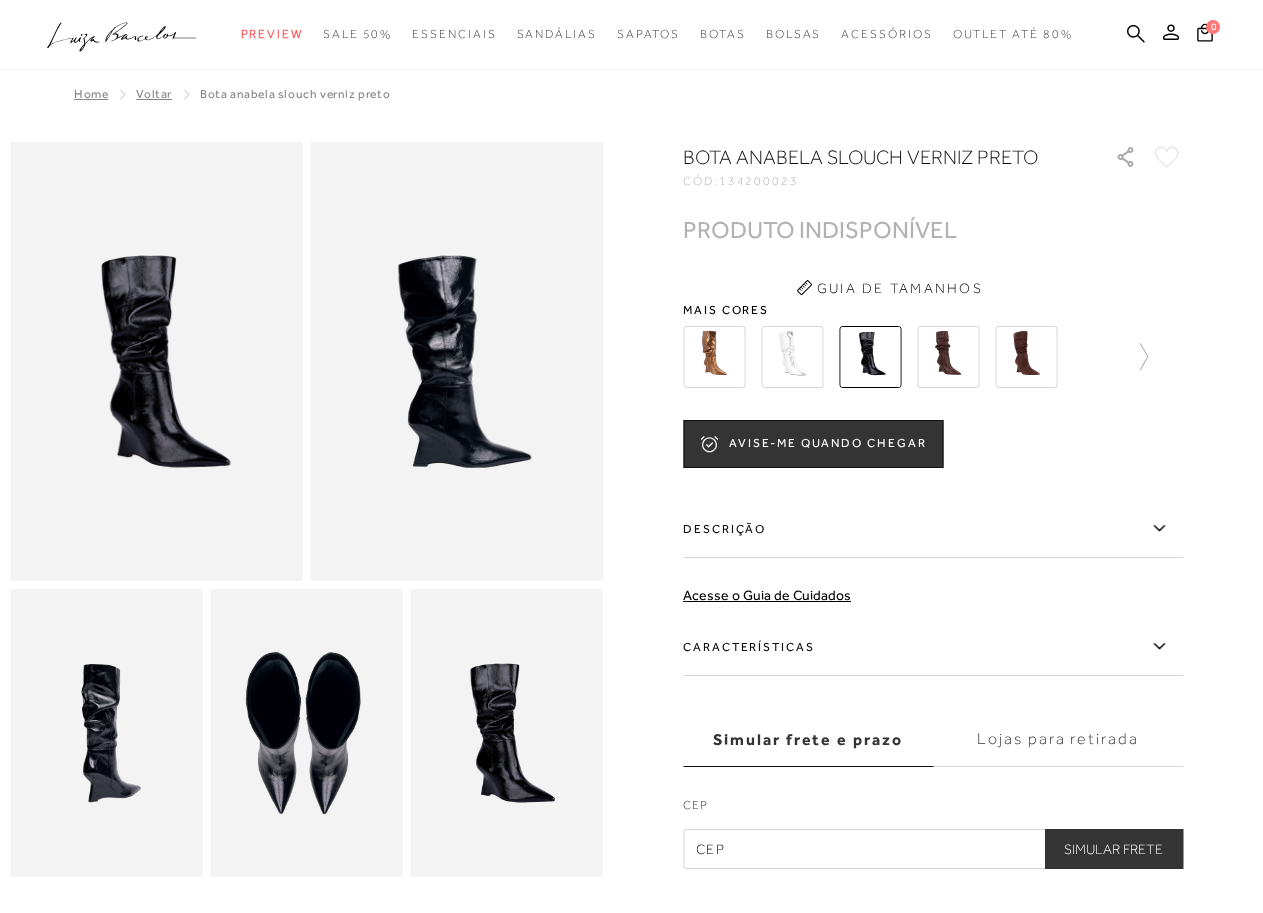 scroll, scrollTop: 0, scrollLeft: 0, axis: both 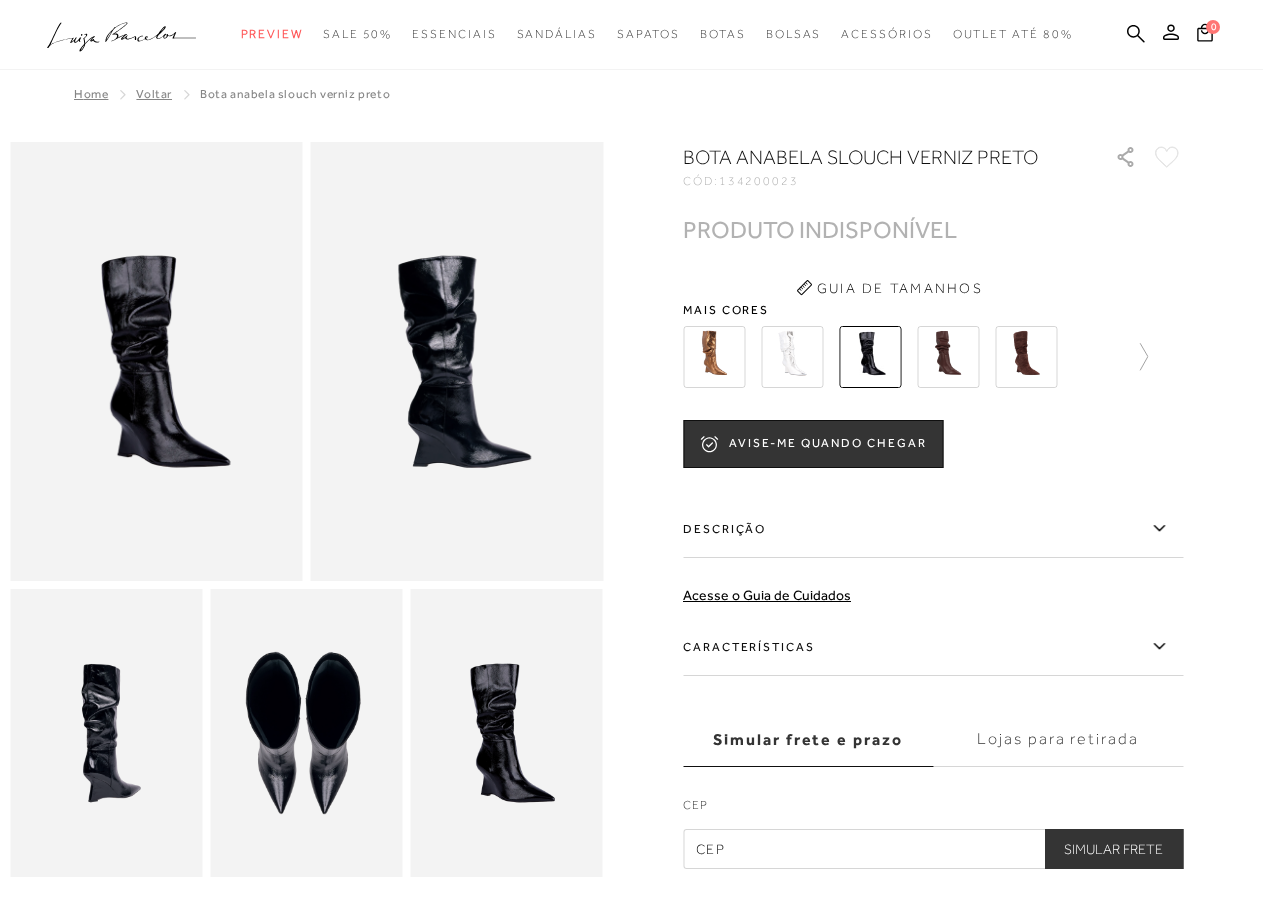 click at bounding box center (948, 357) 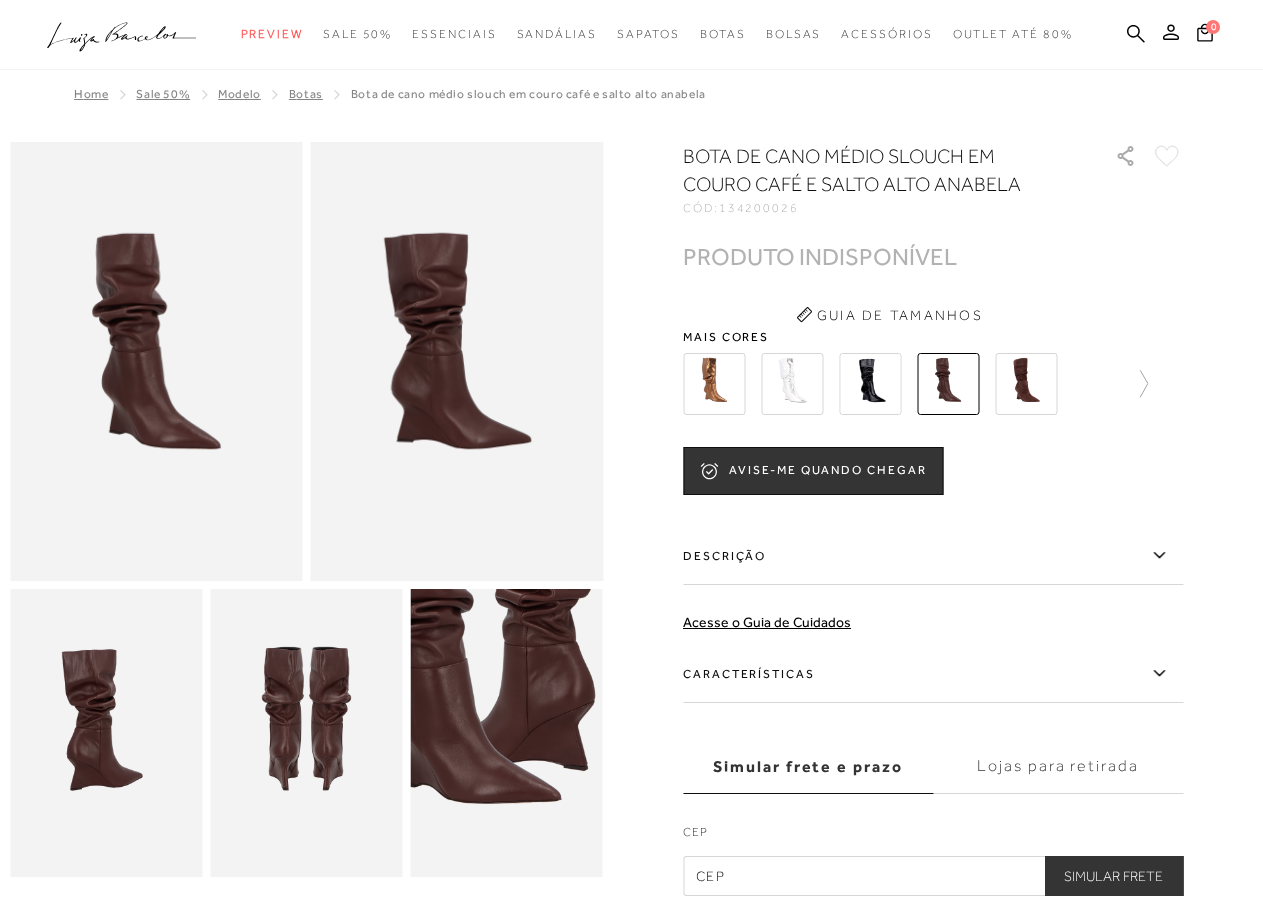 scroll, scrollTop: 0, scrollLeft: 0, axis: both 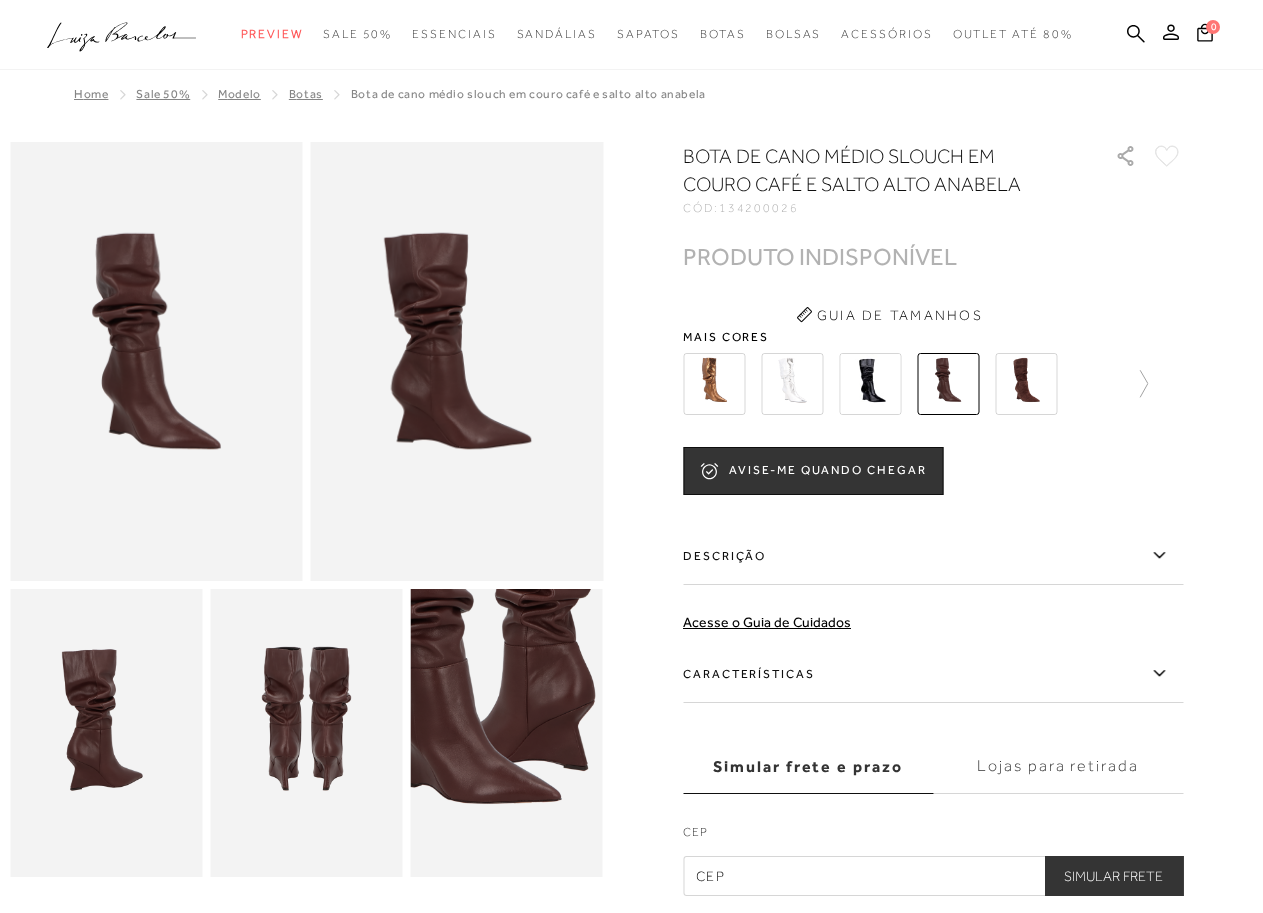 click at bounding box center (1026, 384) 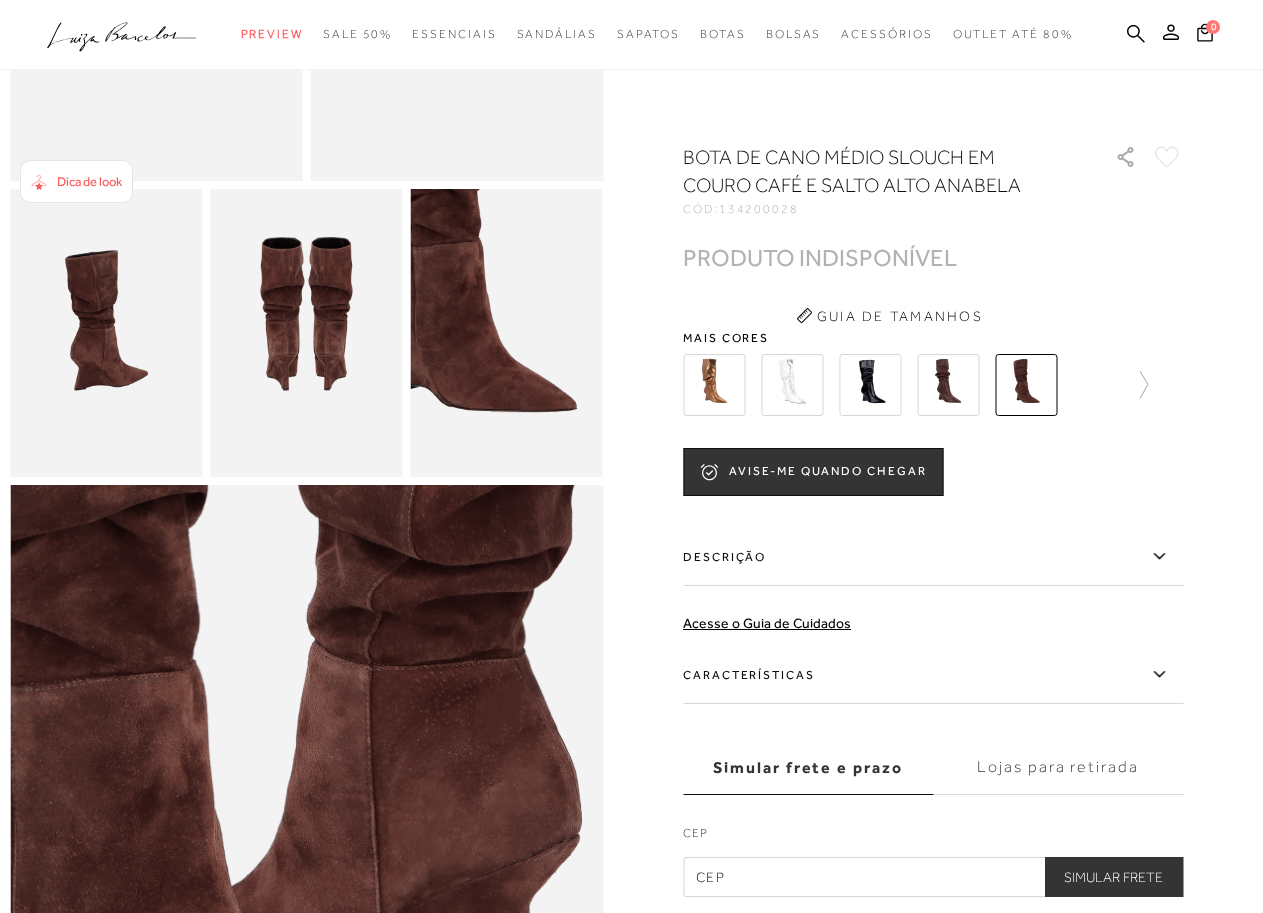 scroll, scrollTop: 800, scrollLeft: 0, axis: vertical 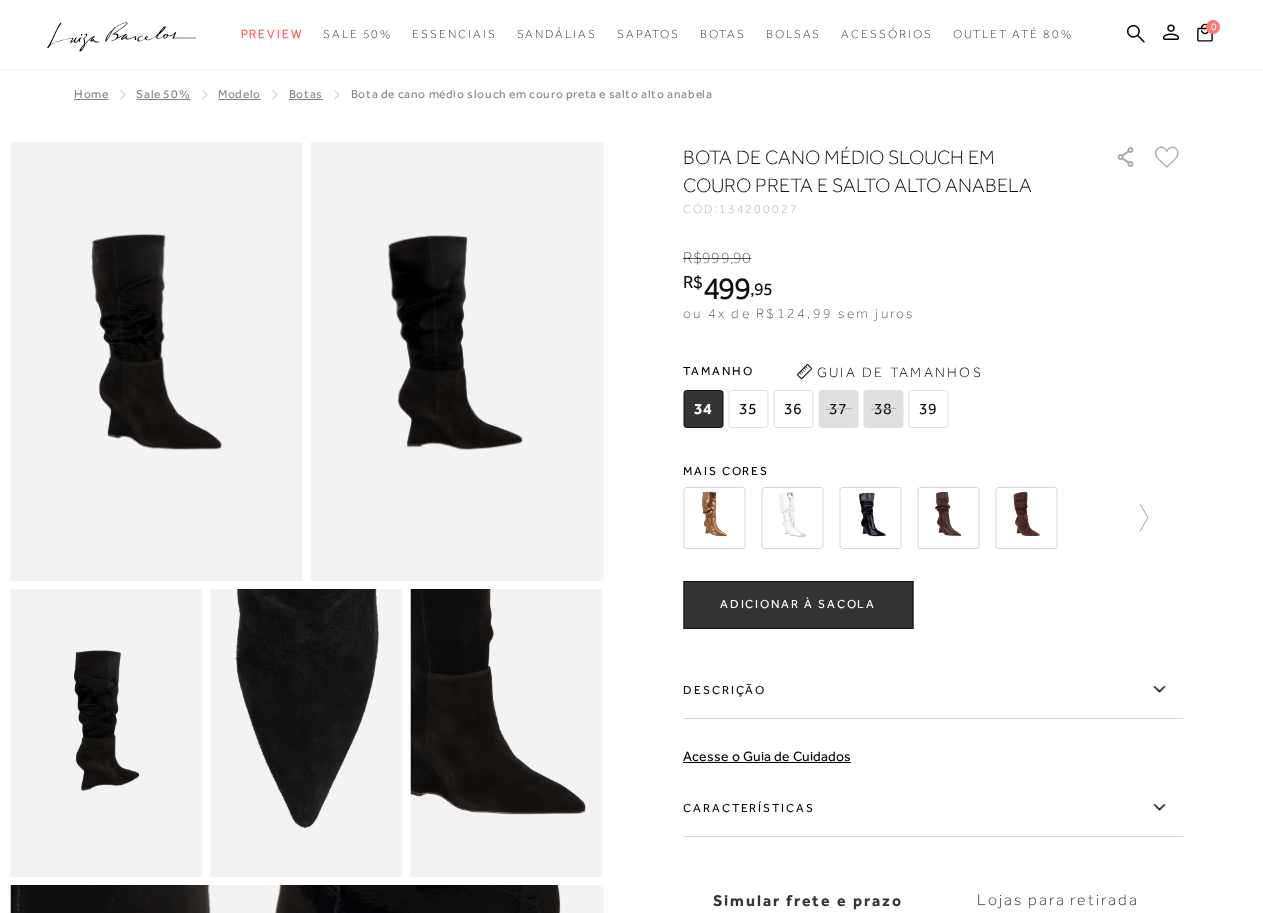 click on "36" at bounding box center [793, 409] 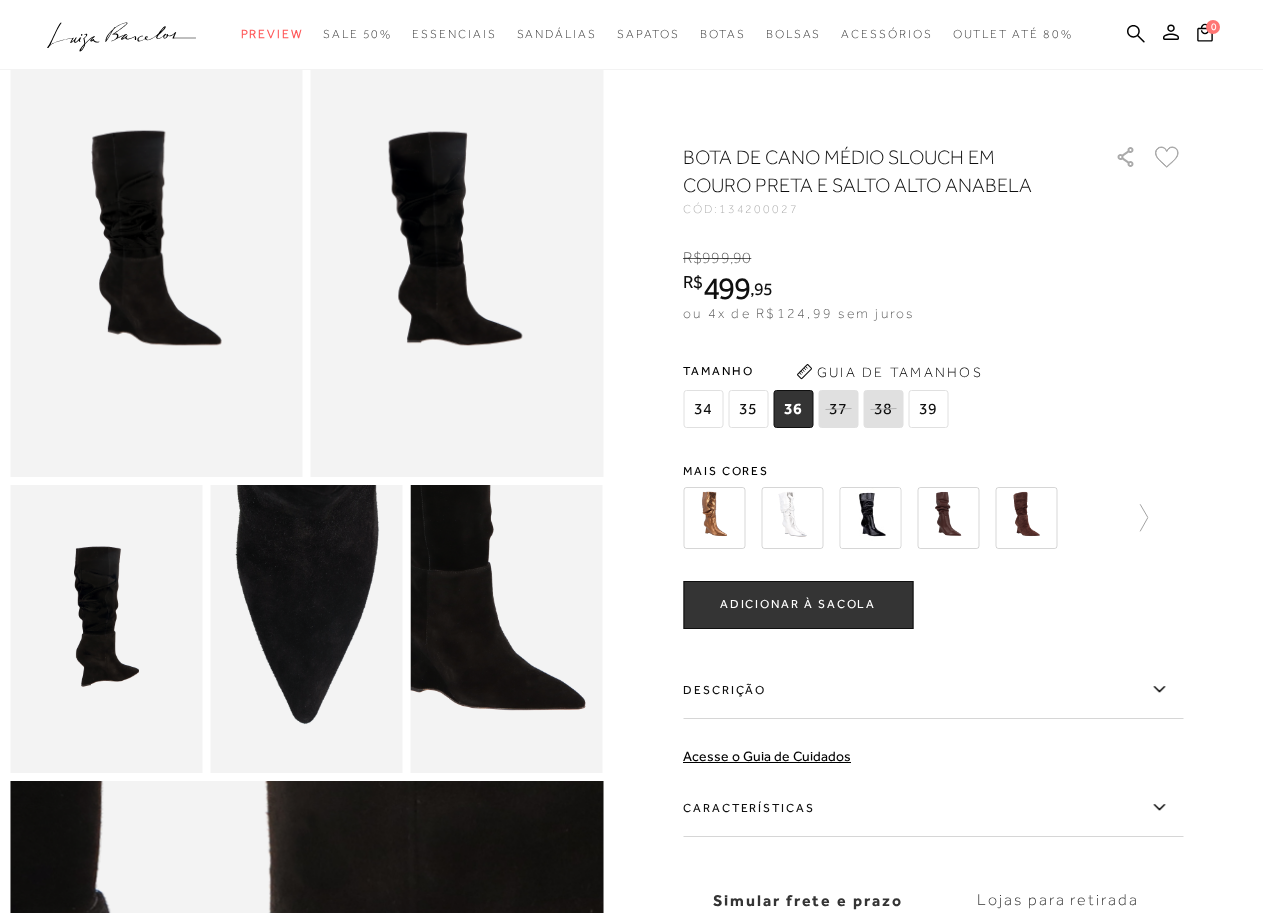 scroll, scrollTop: 0, scrollLeft: 0, axis: both 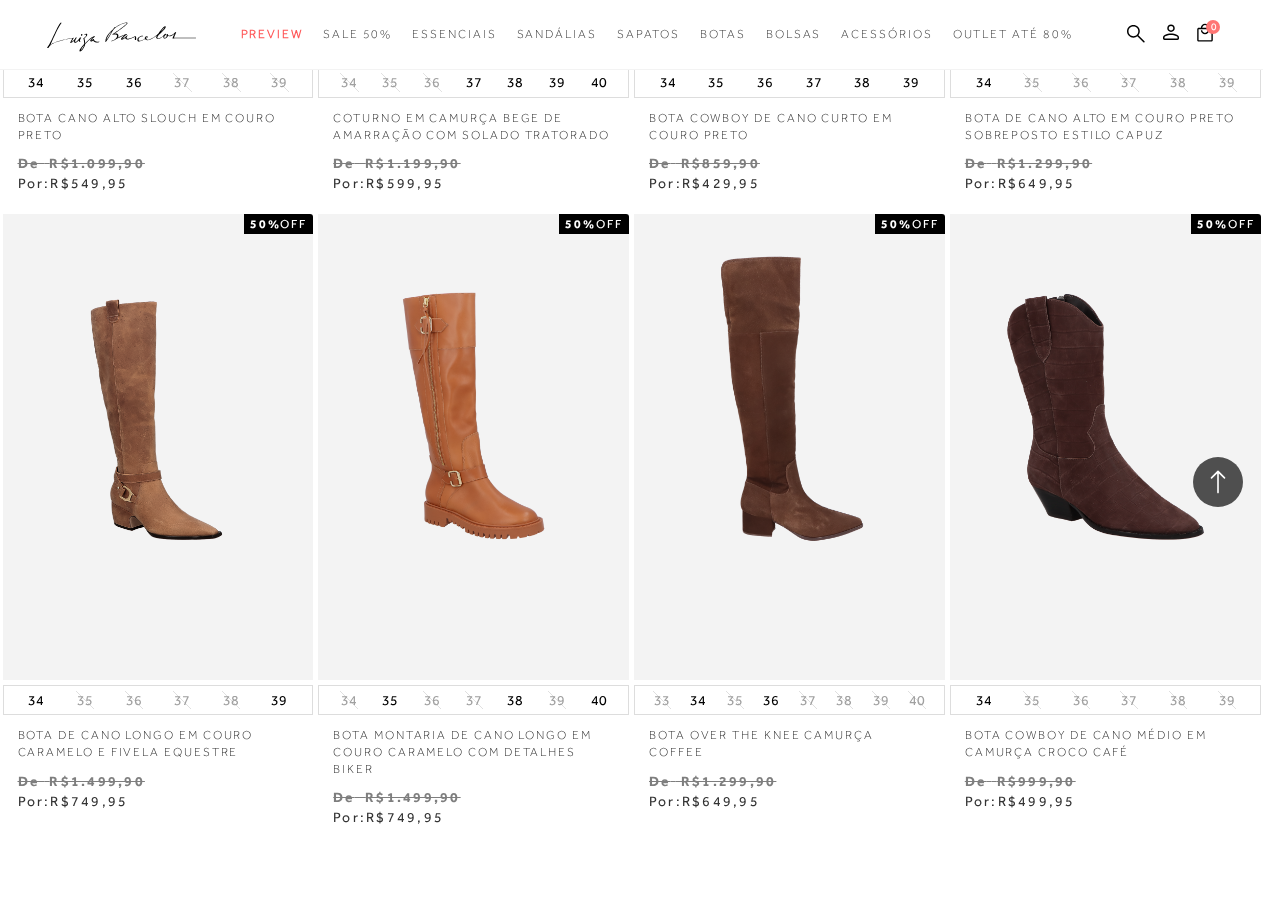 click at bounding box center (790, 447) 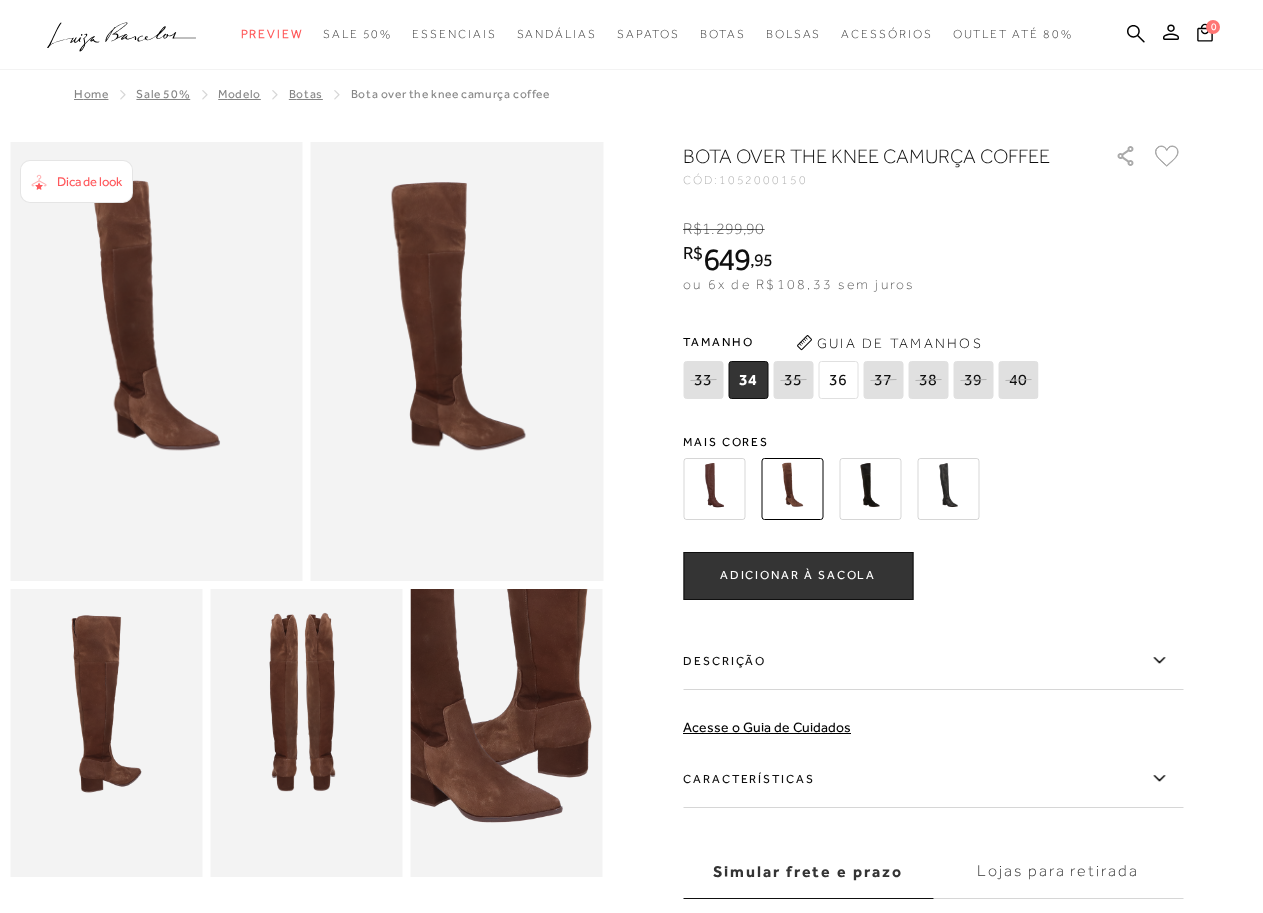 scroll, scrollTop: 0, scrollLeft: 0, axis: both 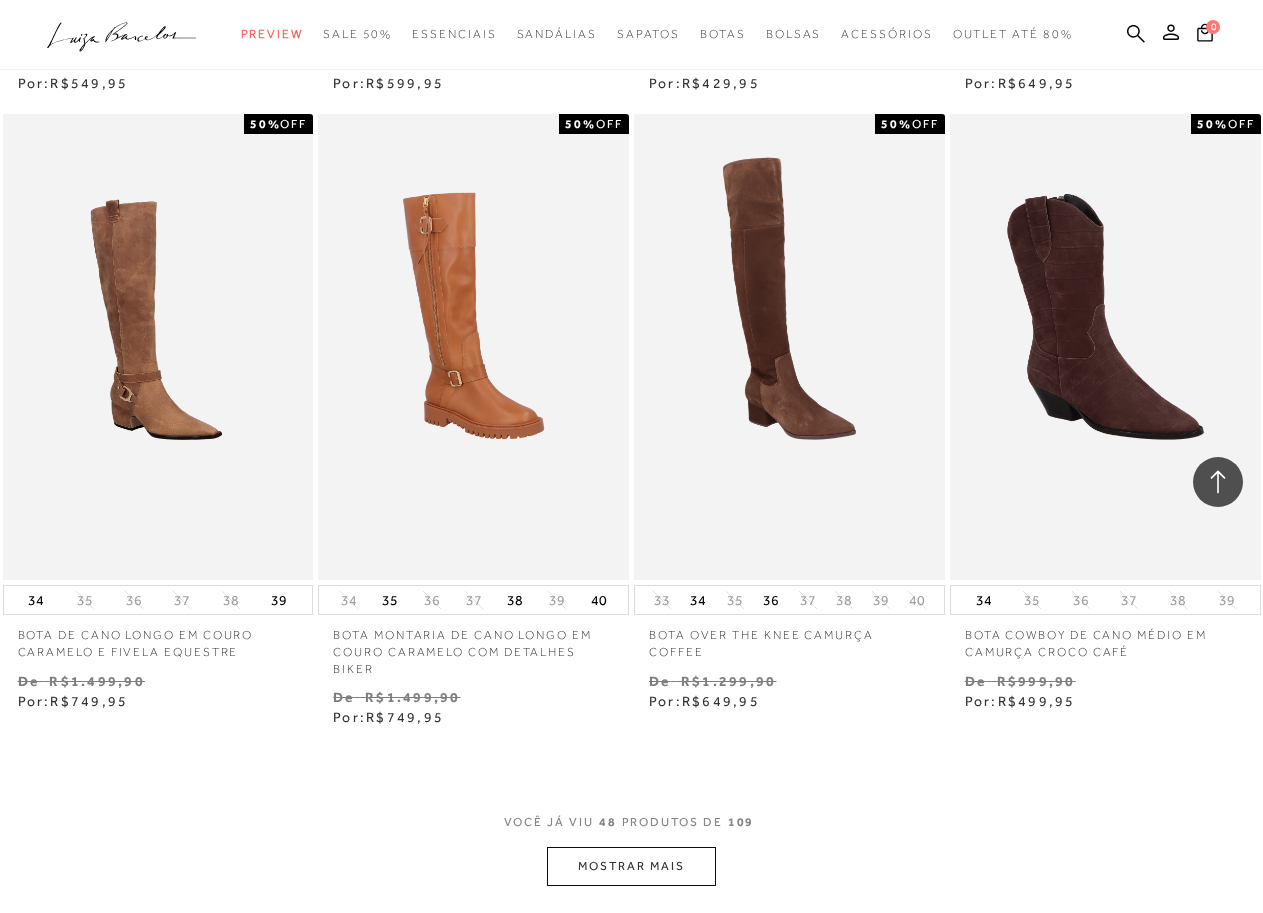 click on "MOSTRAR MAIS" at bounding box center [631, 866] 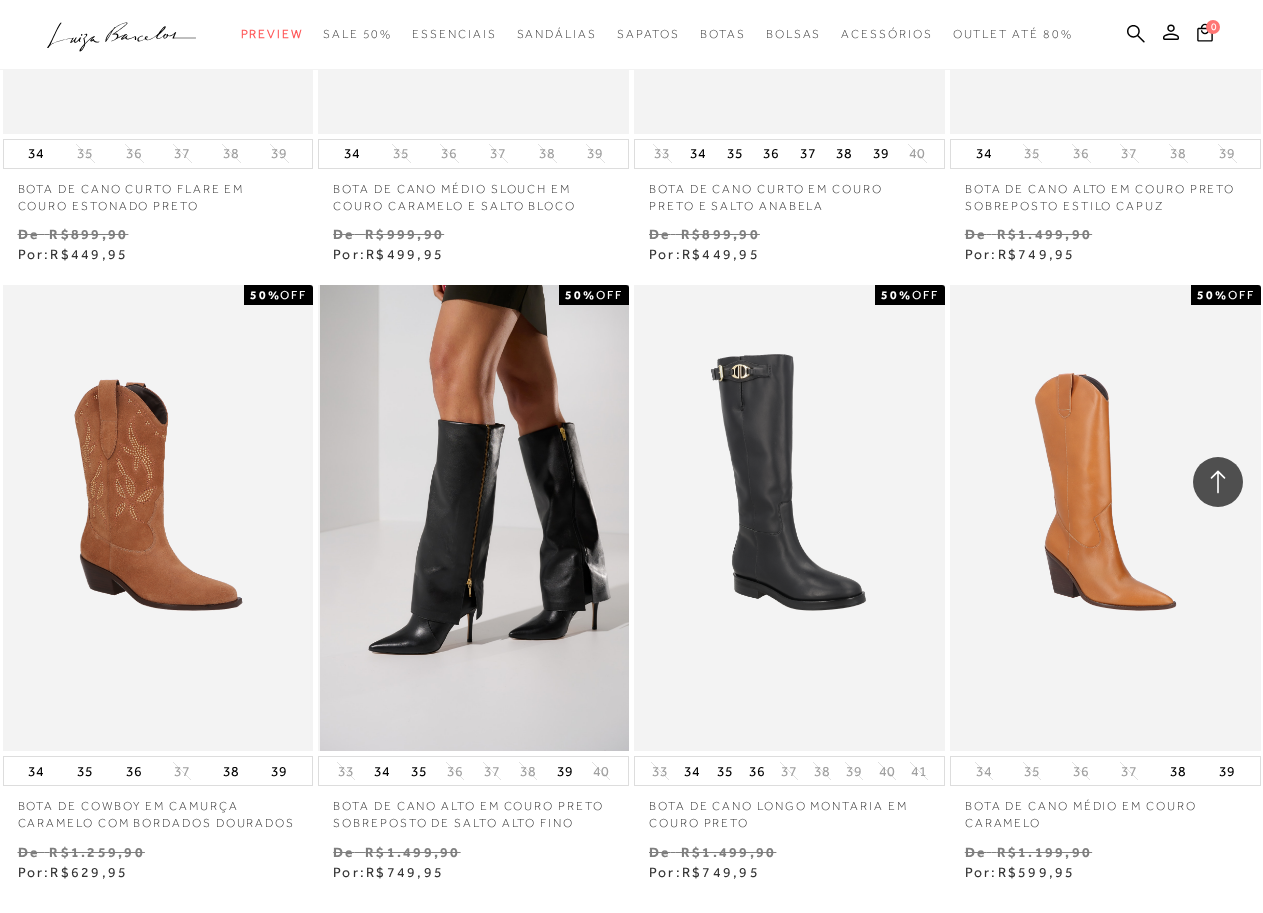 scroll, scrollTop: 10900, scrollLeft: 0, axis: vertical 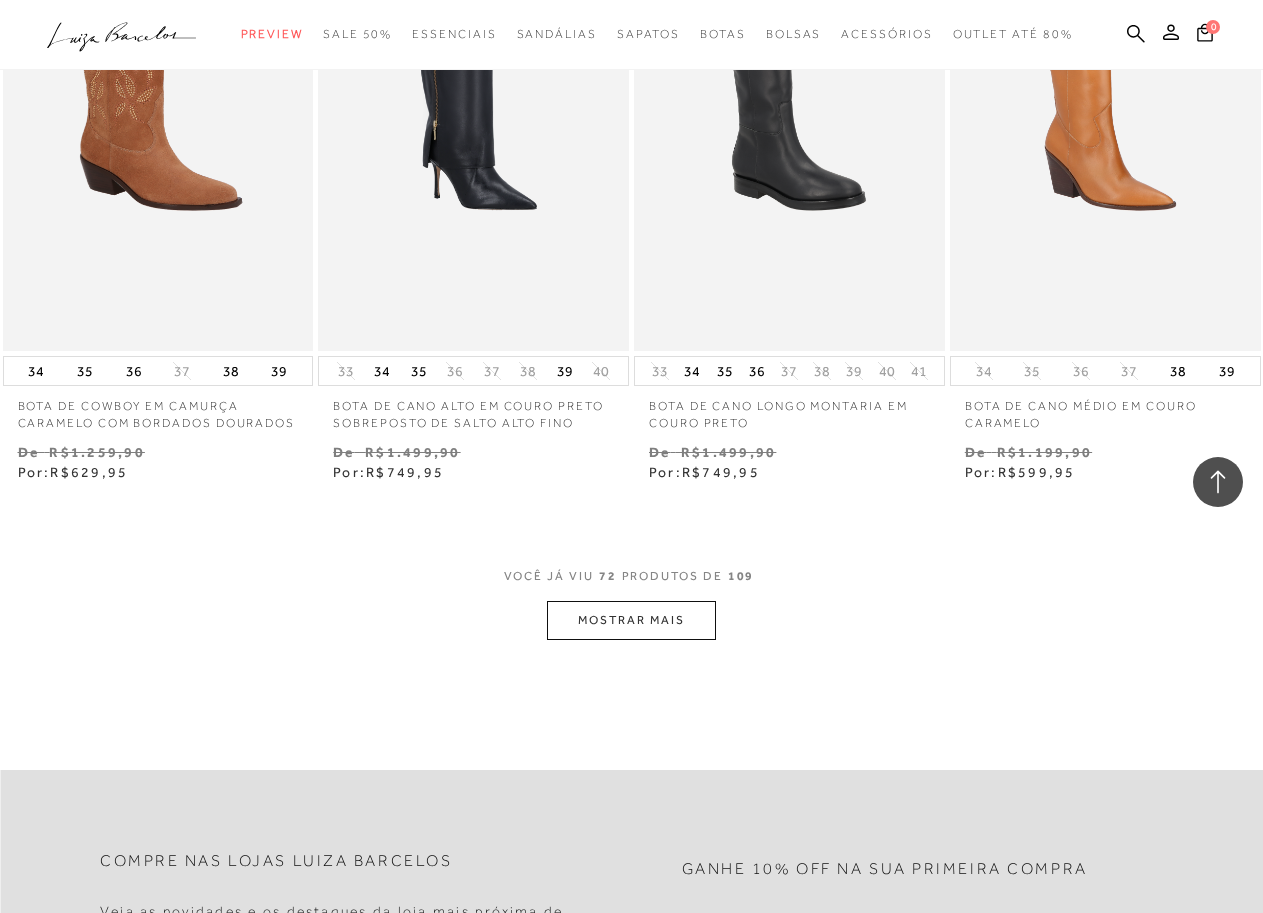 click on "MOSTRAR MAIS" at bounding box center (631, 620) 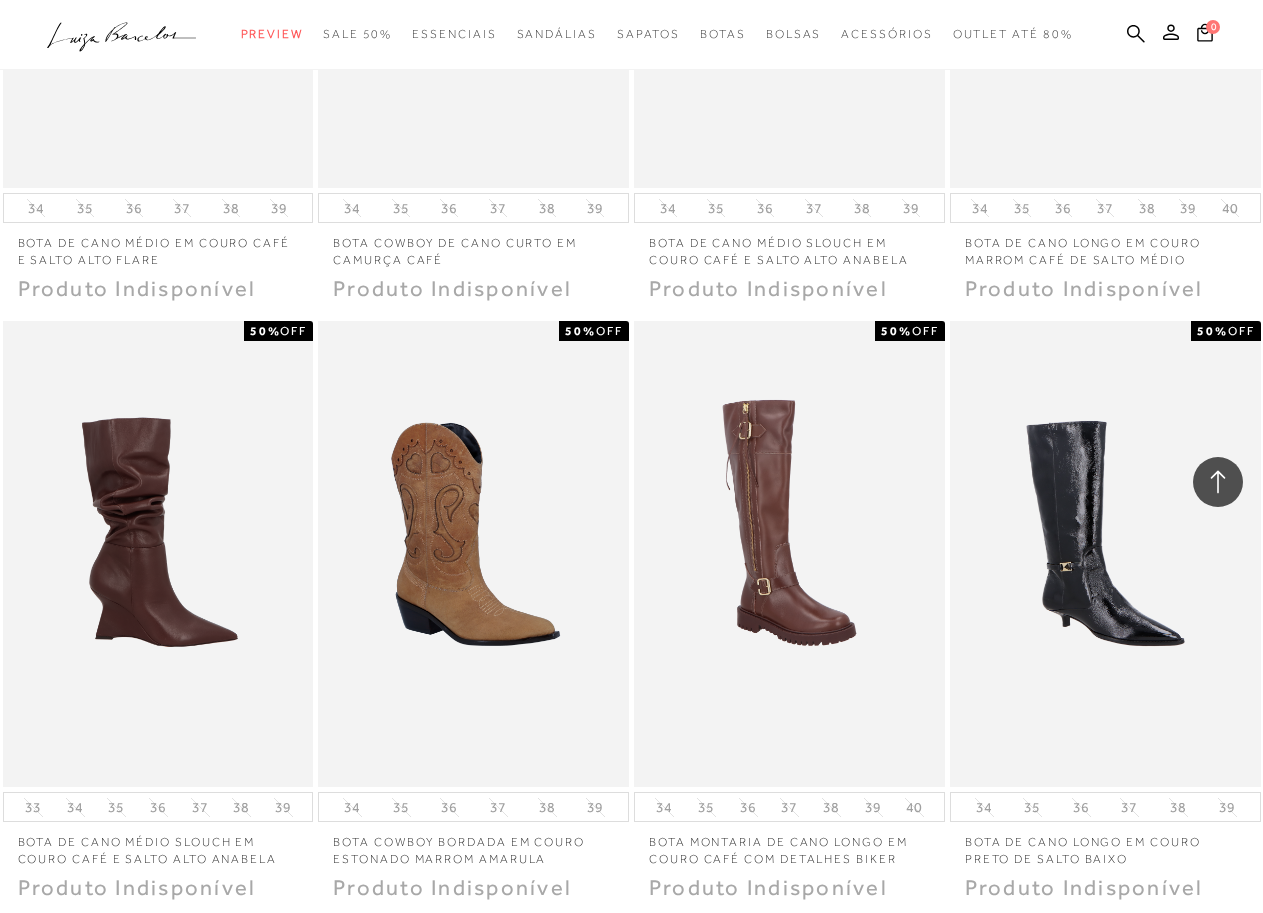 scroll, scrollTop: 14500, scrollLeft: 0, axis: vertical 